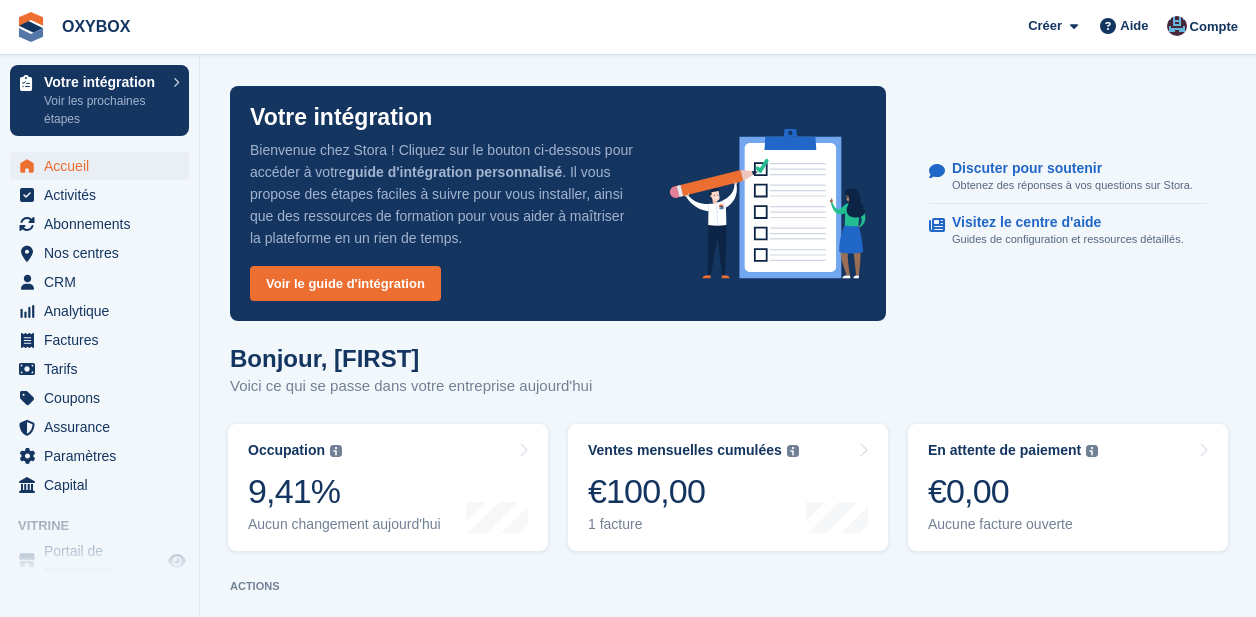 scroll, scrollTop: 0, scrollLeft: 0, axis: both 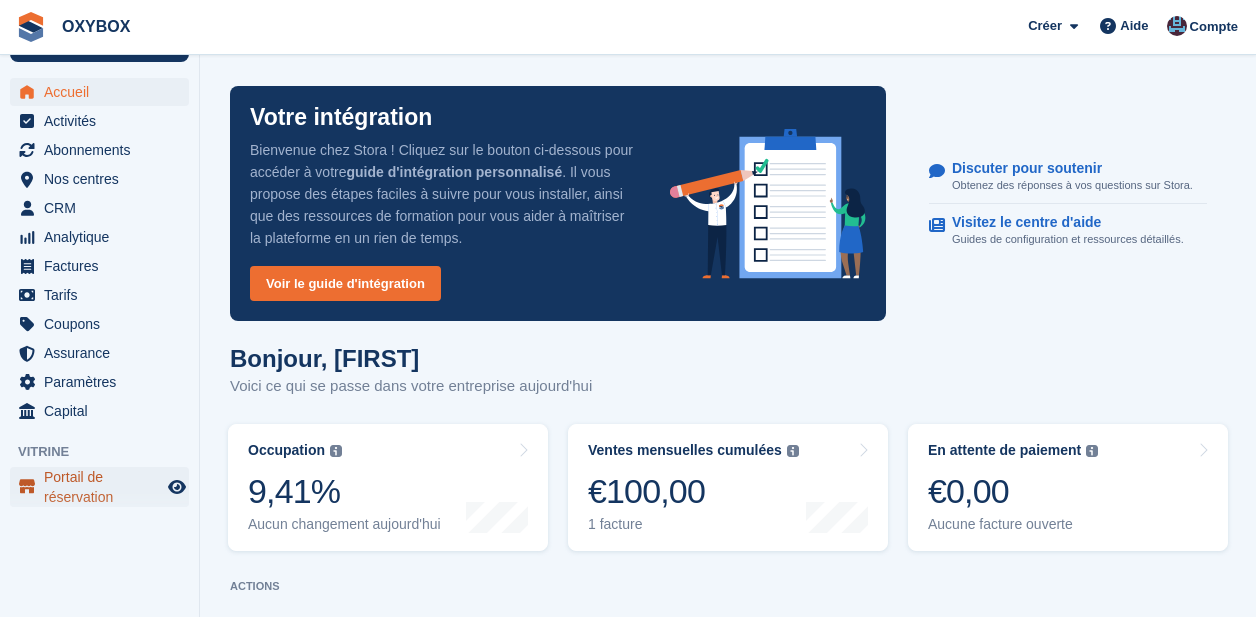 click on "Portail de réservation" at bounding box center [104, 487] 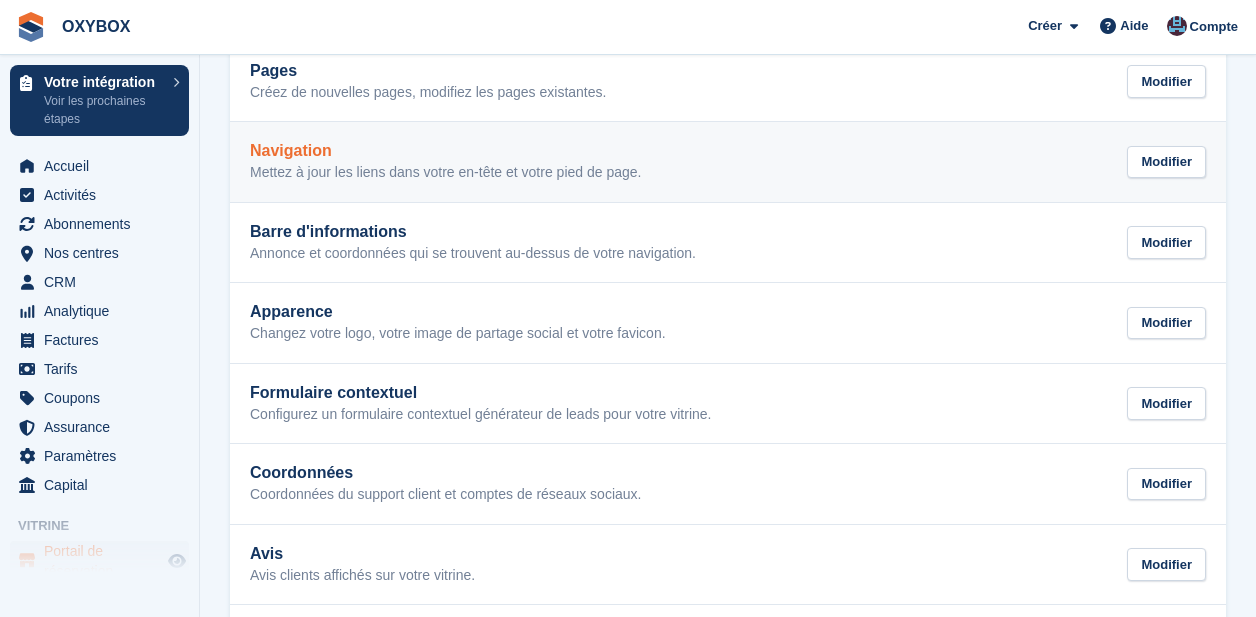 scroll, scrollTop: 30, scrollLeft: 0, axis: vertical 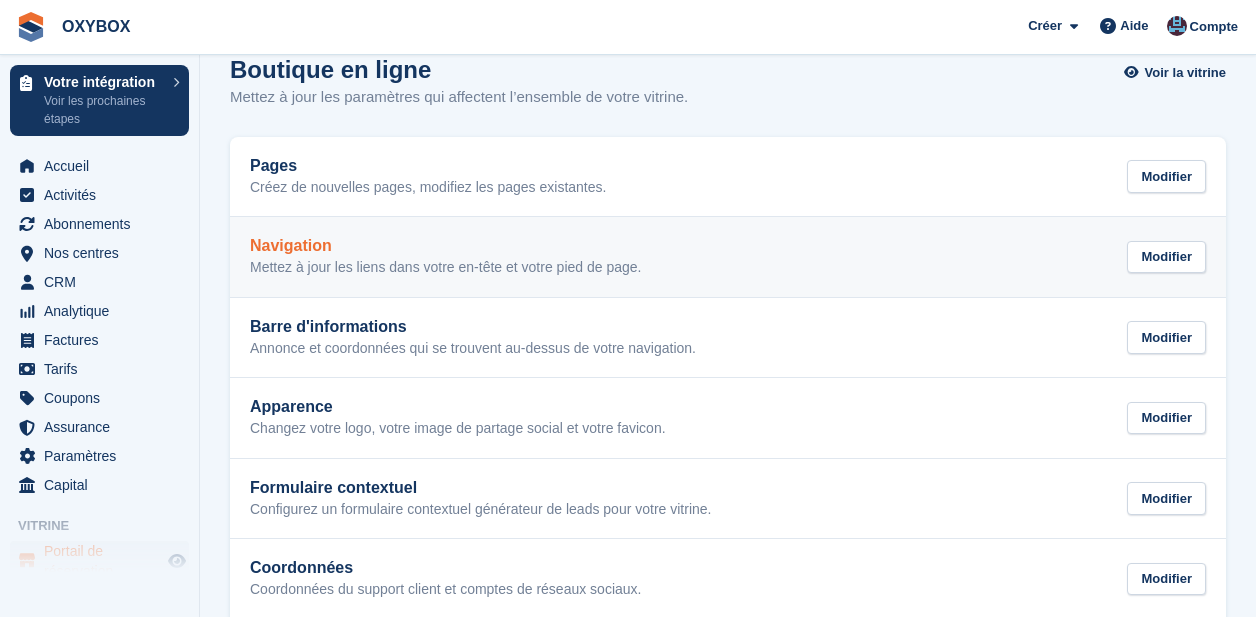 click on "Navigation
Mettez à jour les liens dans votre en-tête et votre pied de page." at bounding box center (445, 257) 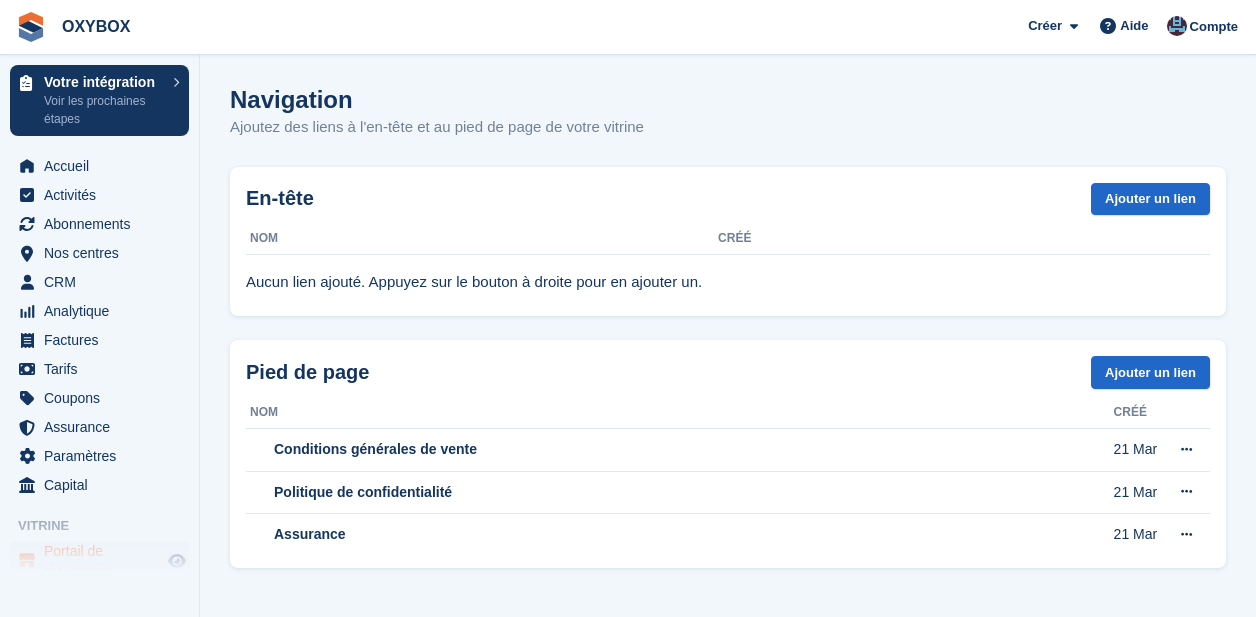 scroll, scrollTop: 0, scrollLeft: 0, axis: both 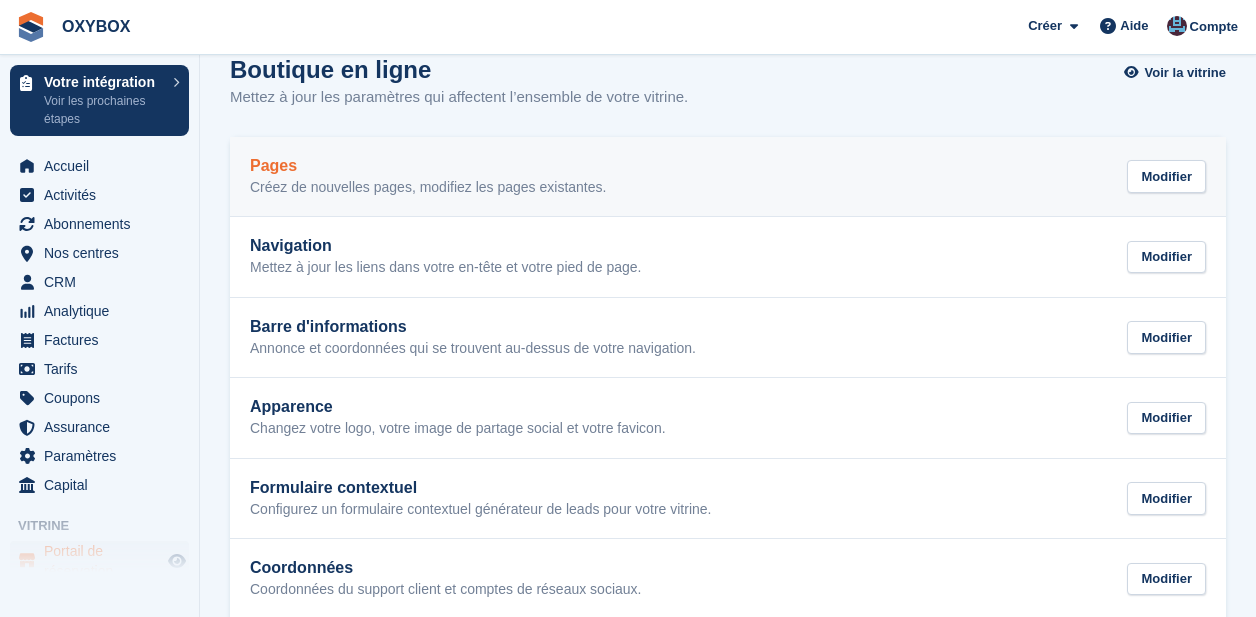click on "Pages" at bounding box center [428, 166] 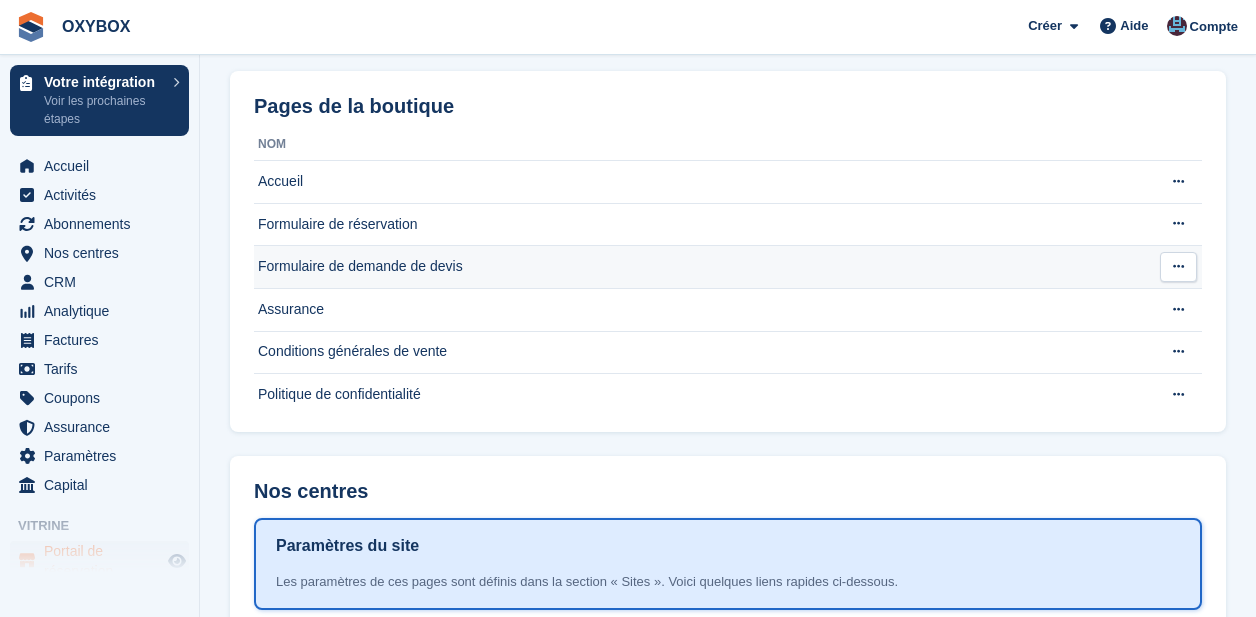 scroll, scrollTop: 95, scrollLeft: 0, axis: vertical 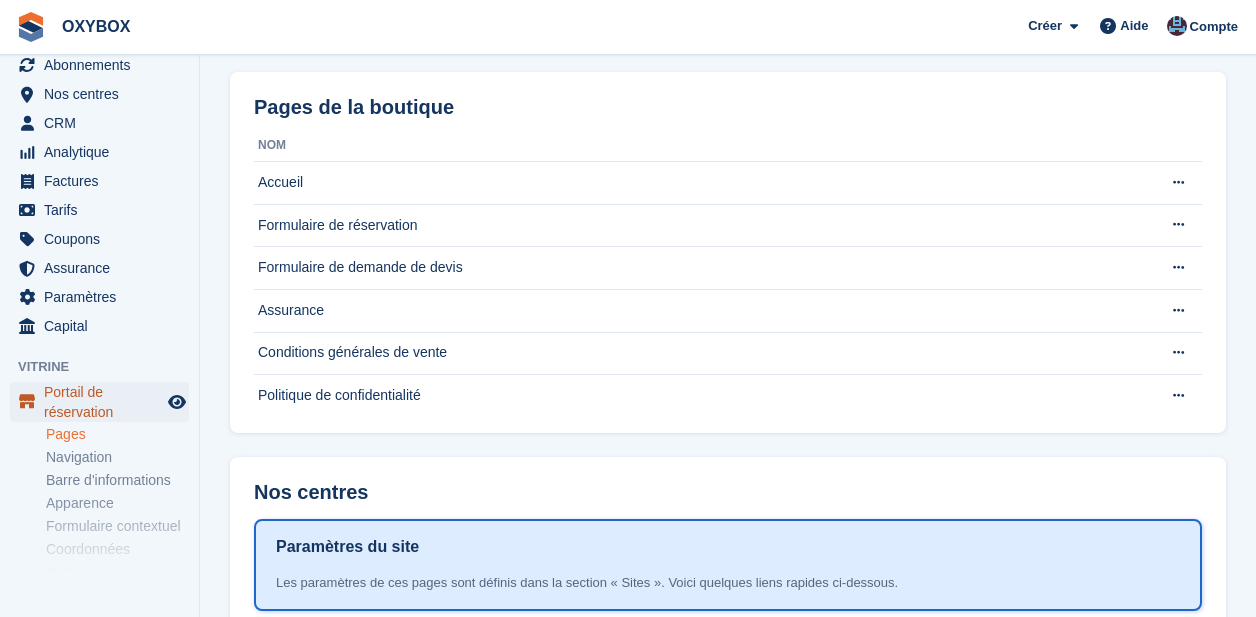 click on "Portail de réservation" at bounding box center [104, 402] 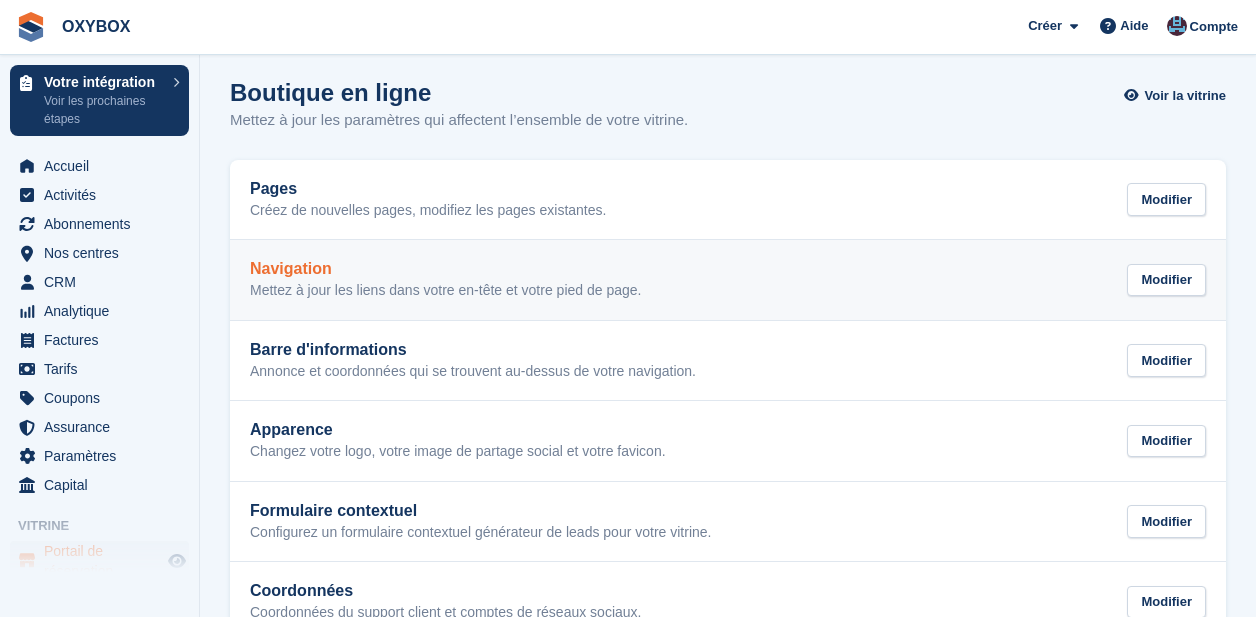 scroll, scrollTop: 8, scrollLeft: 0, axis: vertical 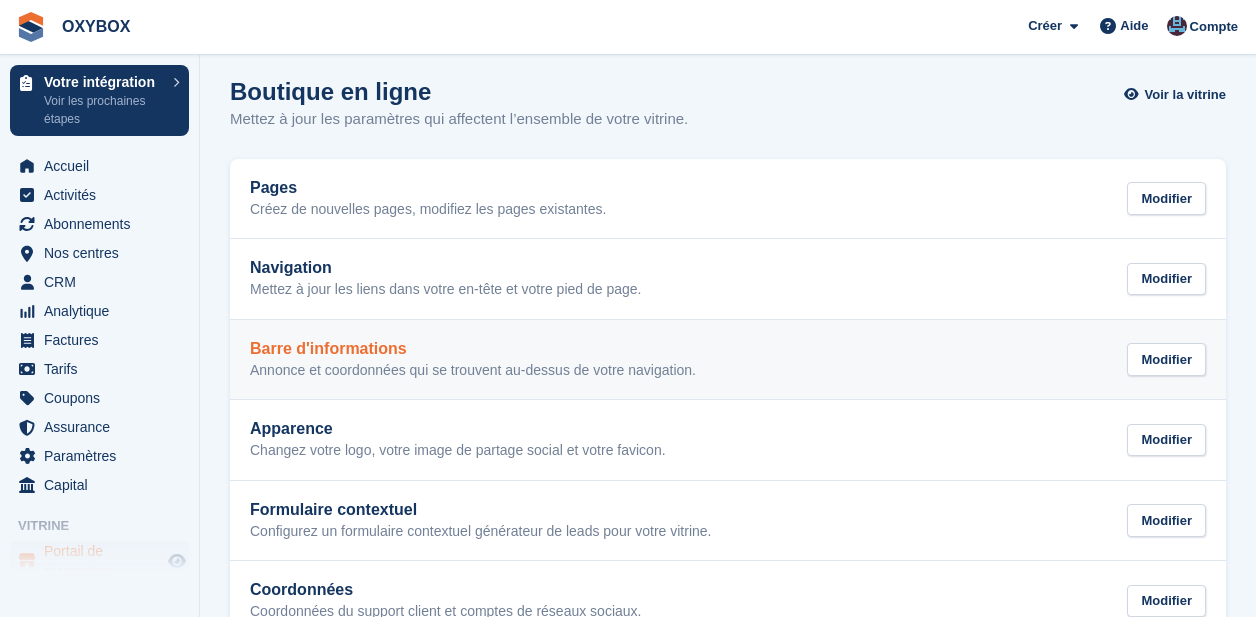 click on "Barre d'informations
Annonce et coordonnées qui se trouvent au-dessus de votre navigation.
Modifier" at bounding box center (728, 360) 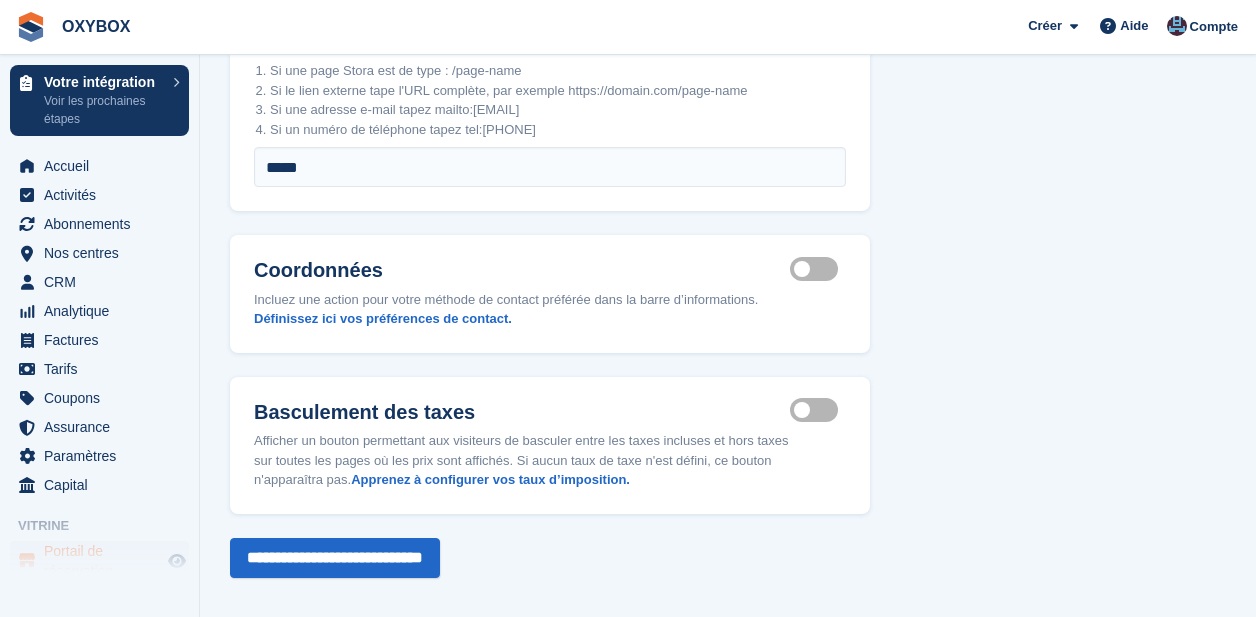 scroll, scrollTop: 418, scrollLeft: 0, axis: vertical 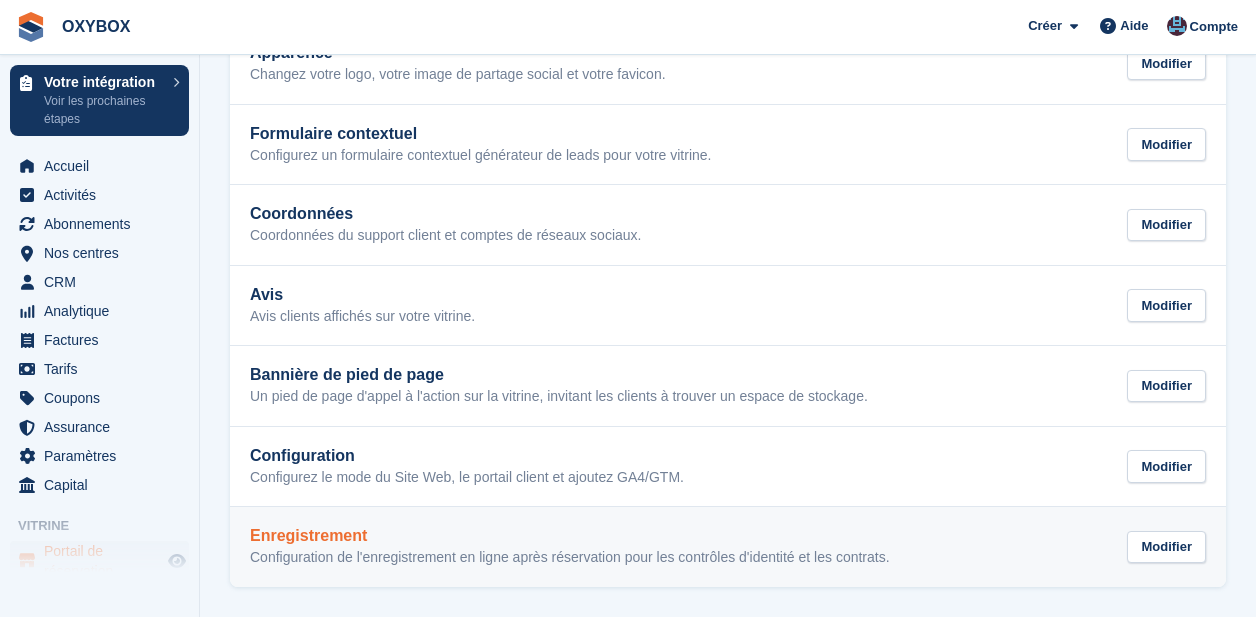 click on "Enregistrement" at bounding box center [570, 536] 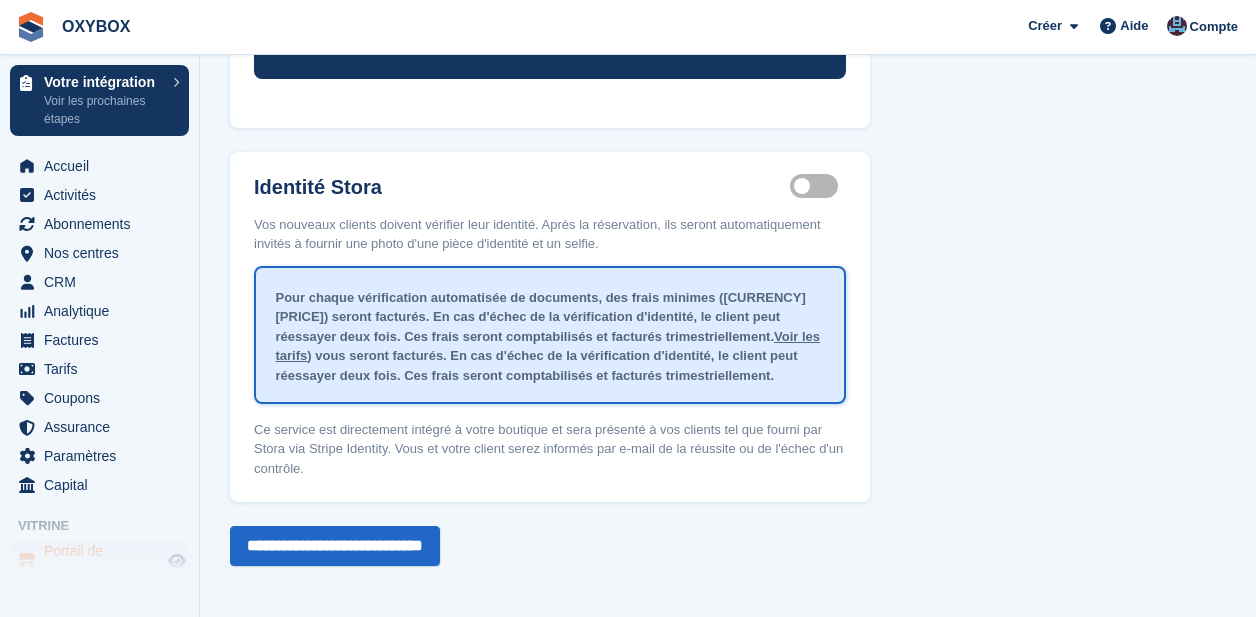 scroll, scrollTop: 557, scrollLeft: 0, axis: vertical 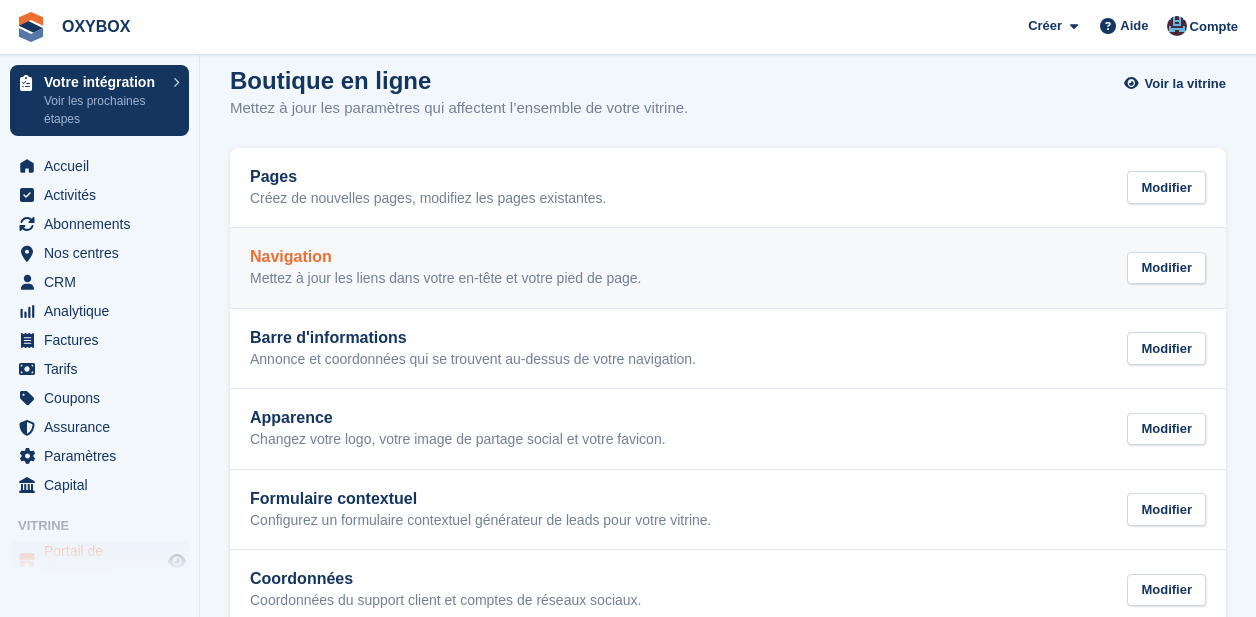 click on "Navigation" at bounding box center (445, 257) 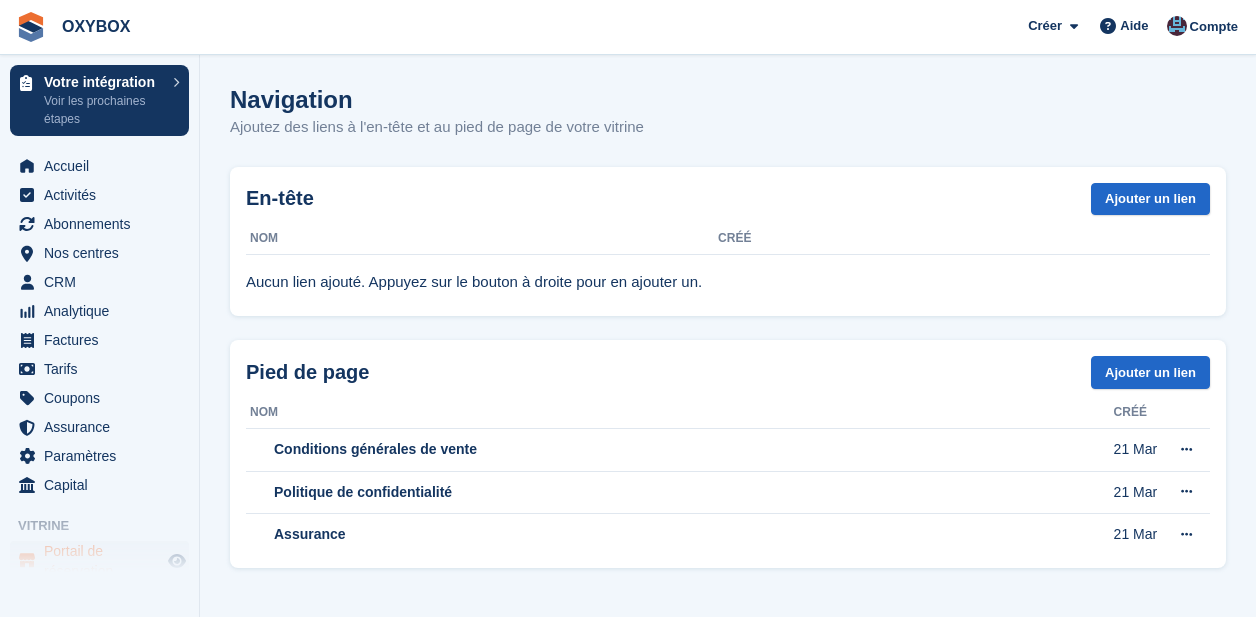 scroll, scrollTop: 0, scrollLeft: 0, axis: both 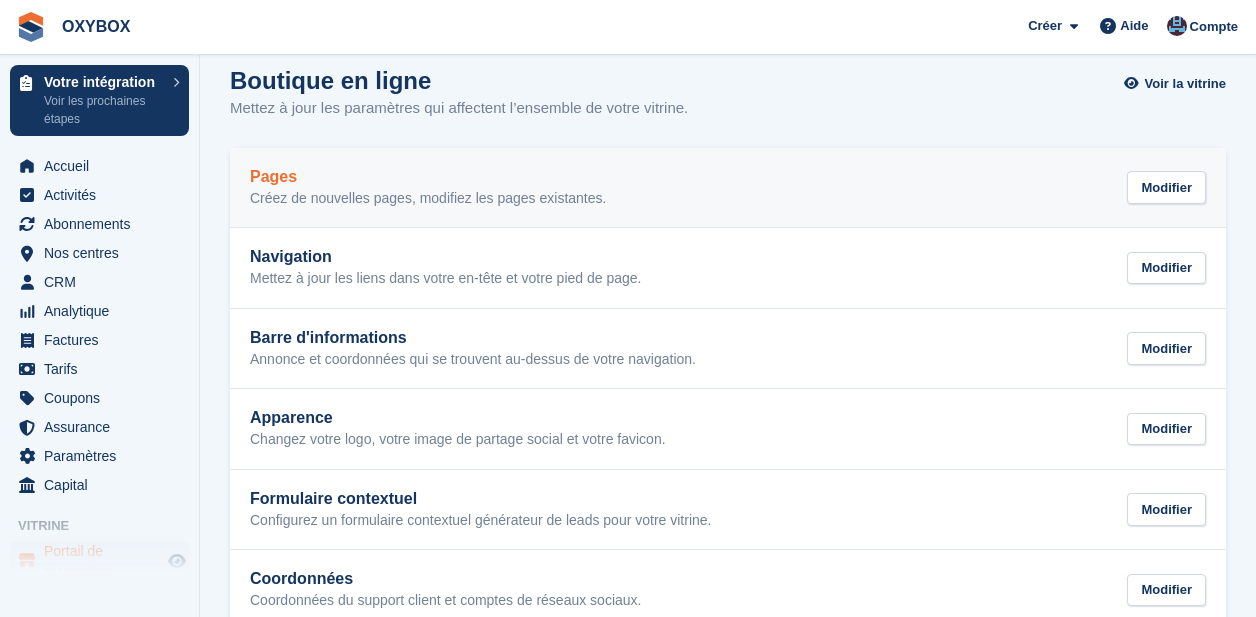 click on "Pages" at bounding box center [428, 177] 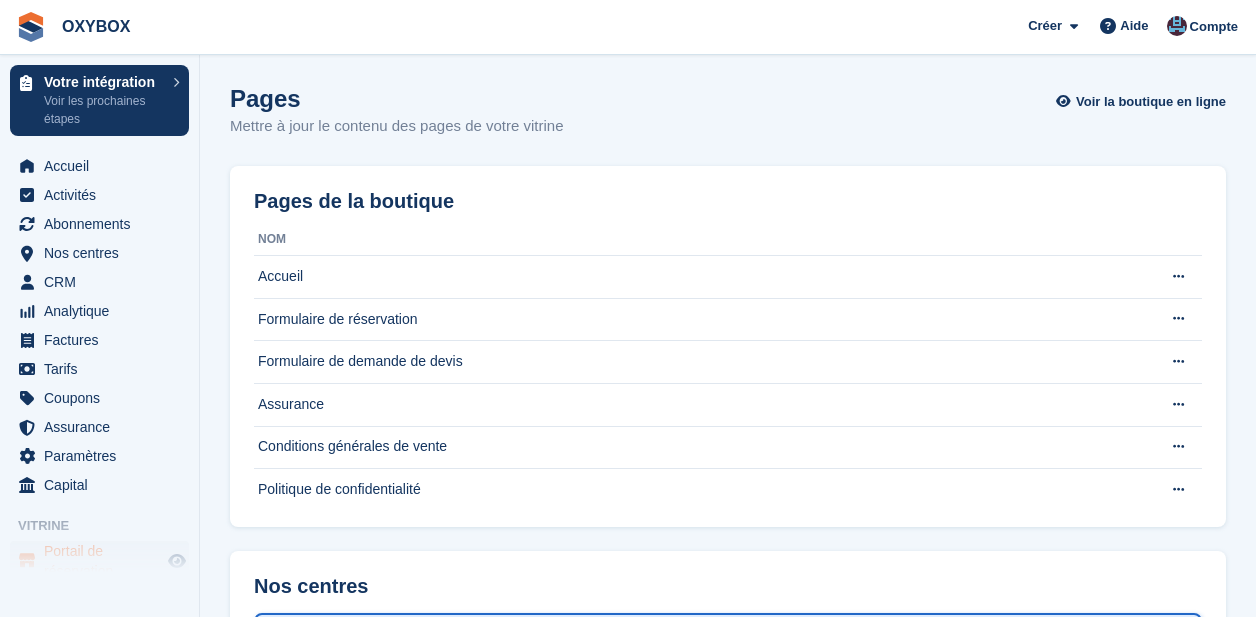 scroll, scrollTop: 4, scrollLeft: 0, axis: vertical 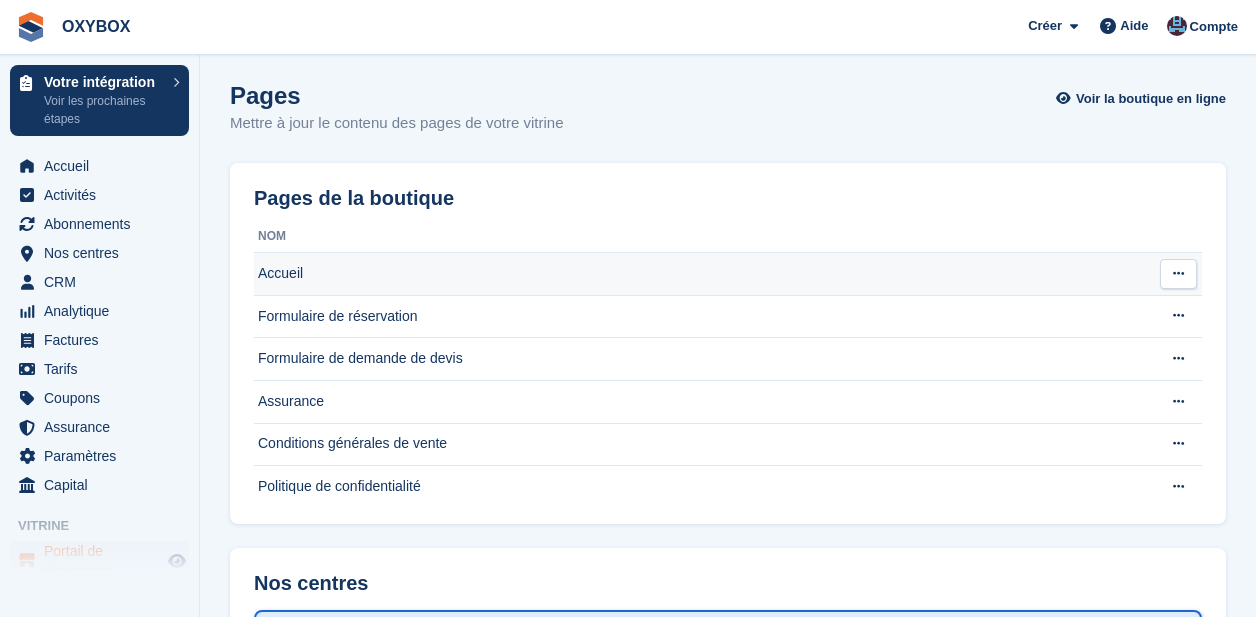 click on "Accueil" at bounding box center [704, 274] 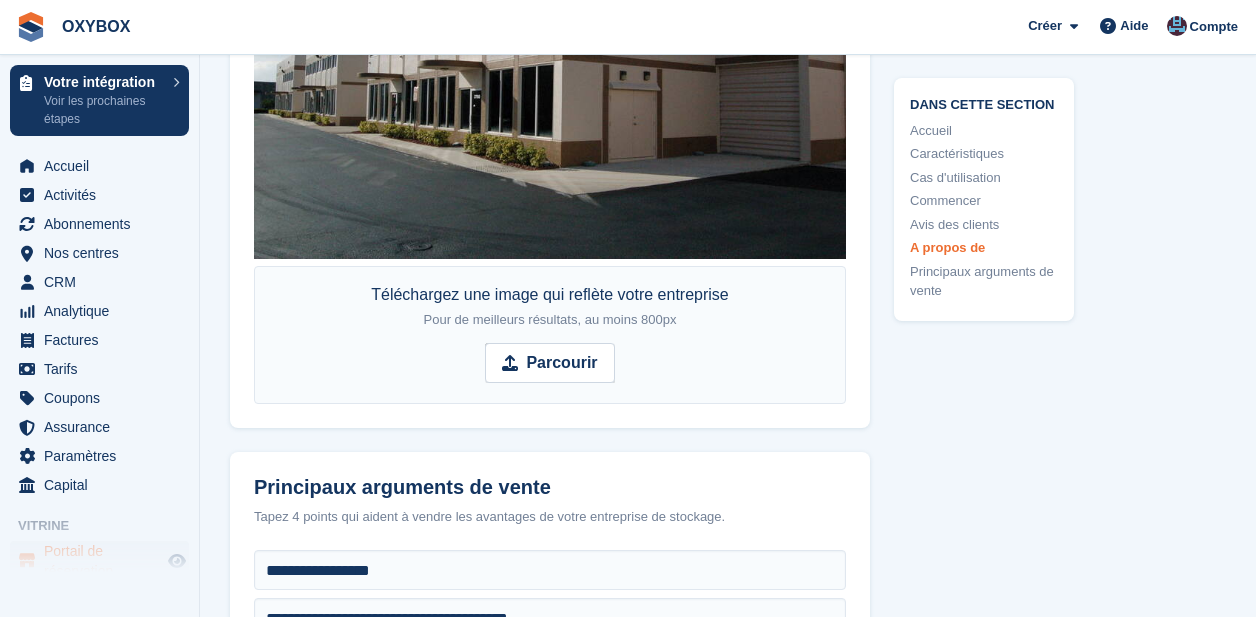 scroll, scrollTop: 7170, scrollLeft: 0, axis: vertical 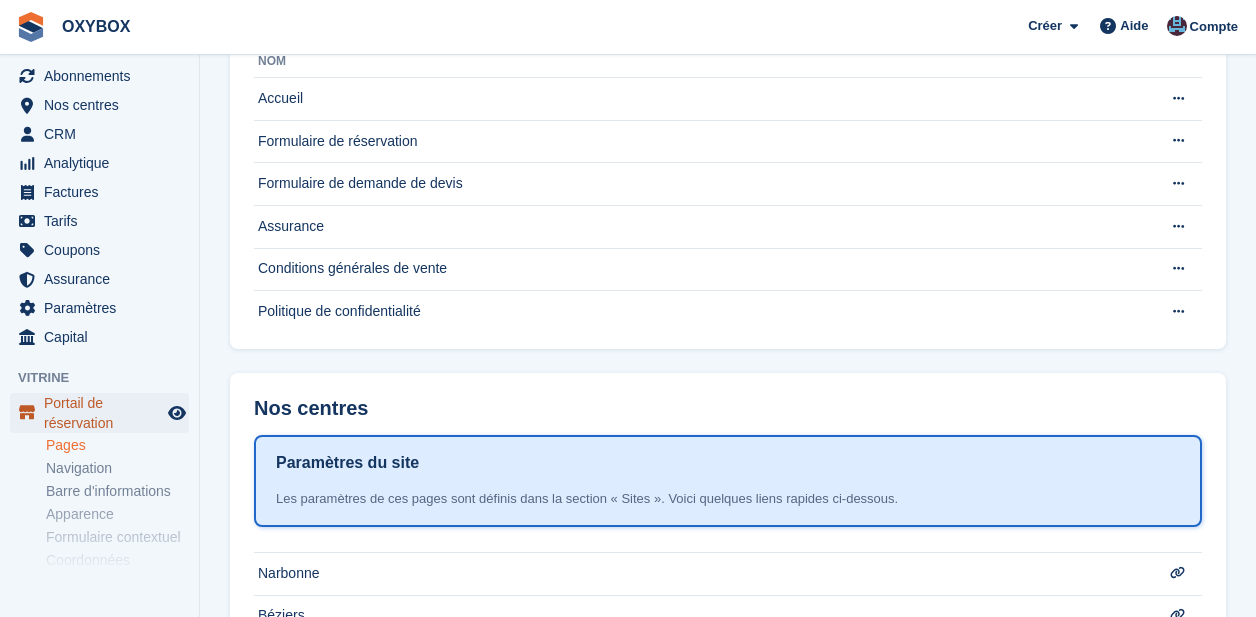 click on "Portail de réservation" at bounding box center [104, 413] 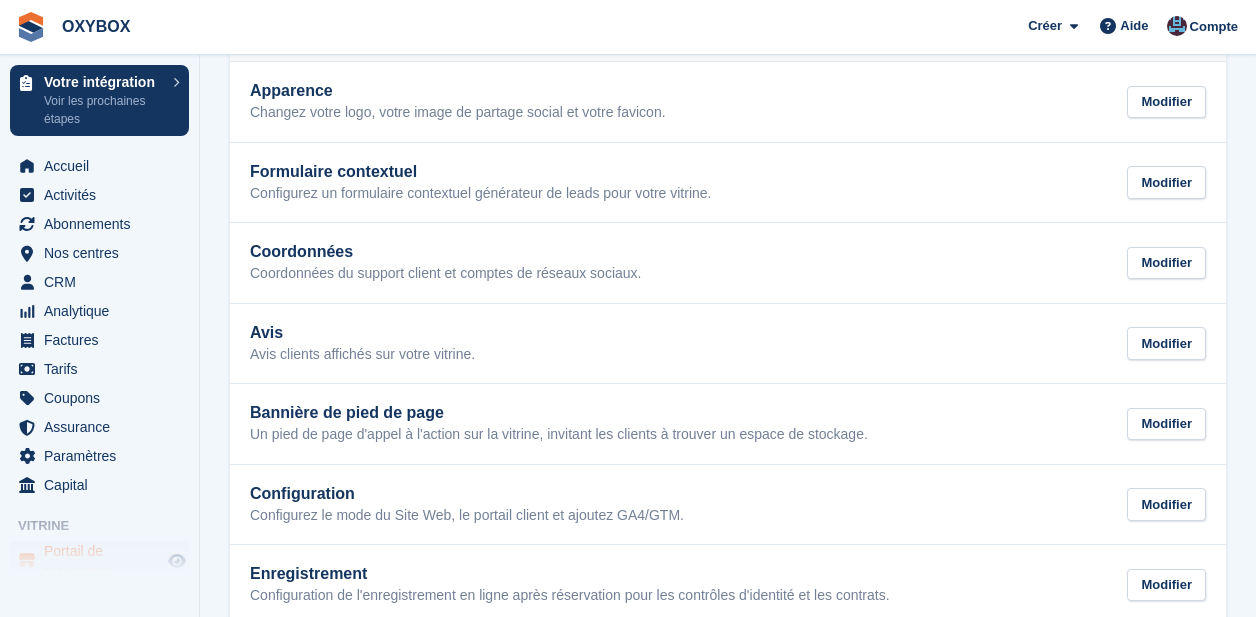 scroll, scrollTop: 356, scrollLeft: 0, axis: vertical 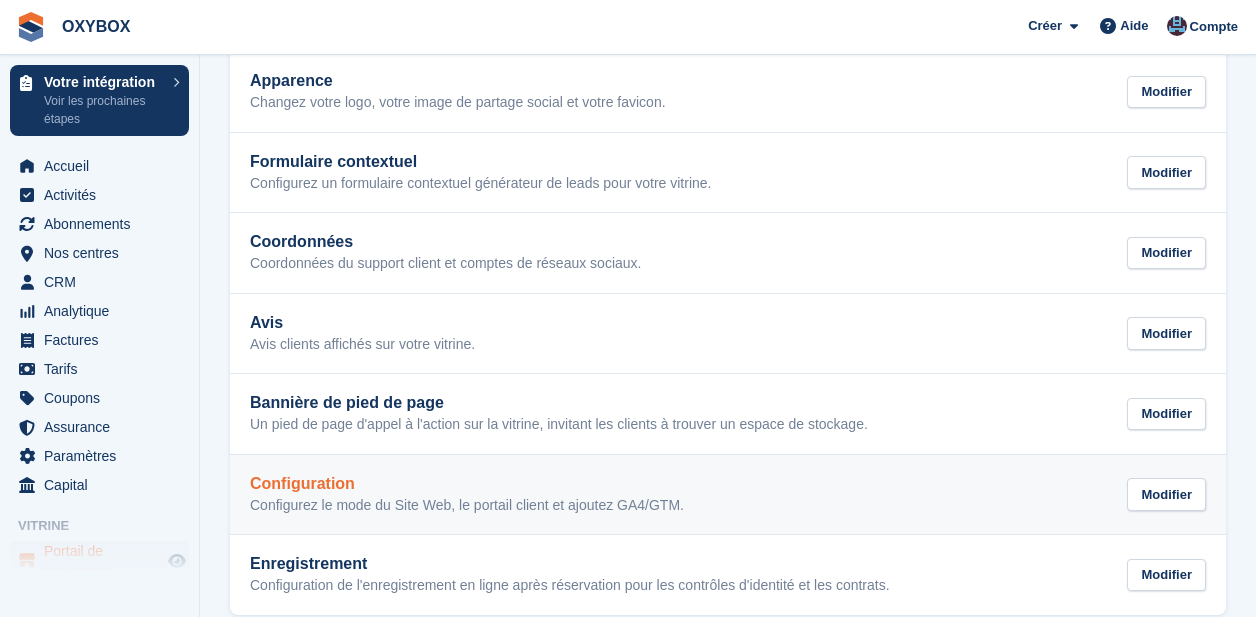 click on "Configurez le mode du Site Web, le portail client et ajoutez GA4/GTM." at bounding box center [467, 506] 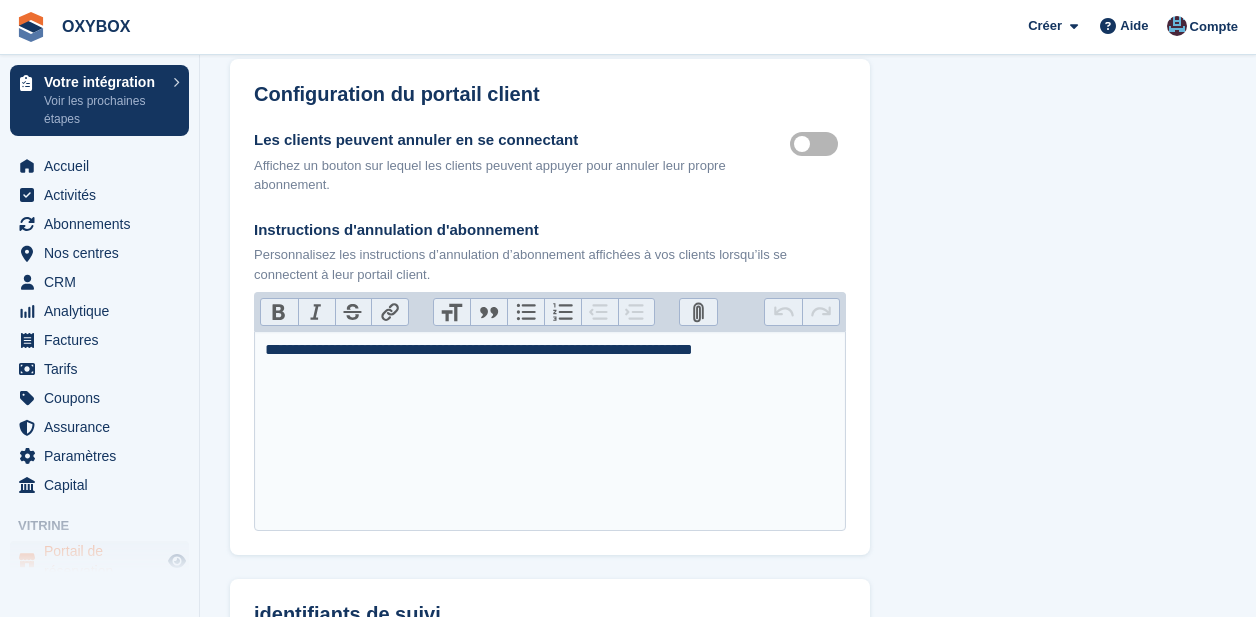 scroll, scrollTop: 796, scrollLeft: 0, axis: vertical 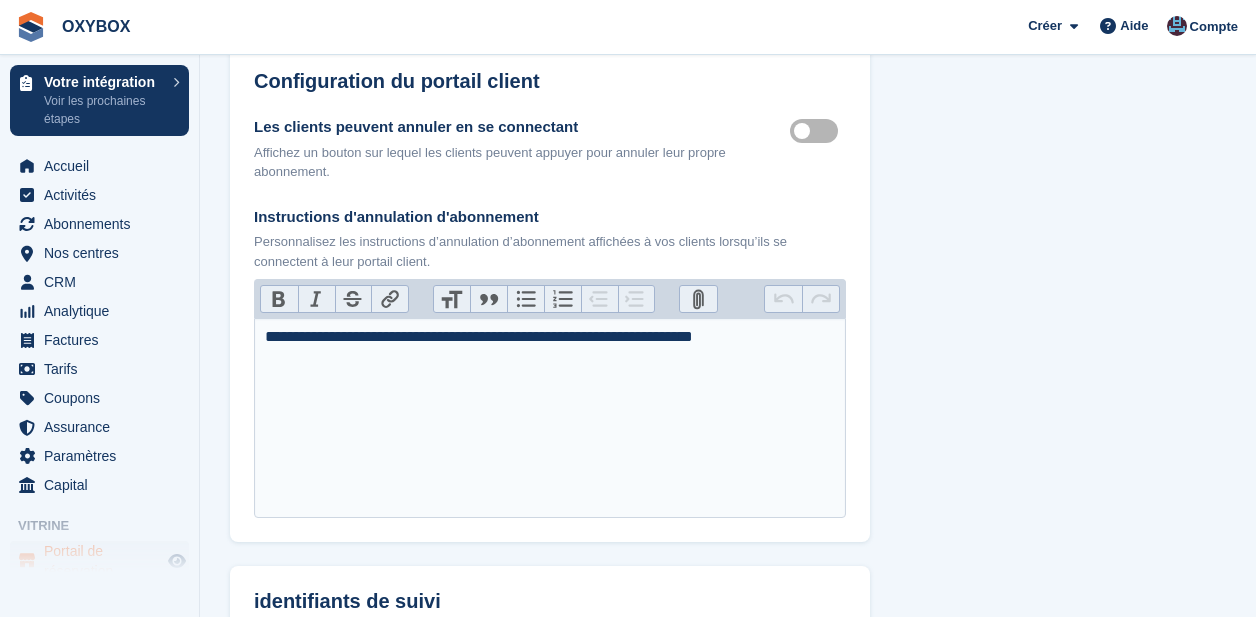 click on "Customer self cancellable" at bounding box center [818, 131] 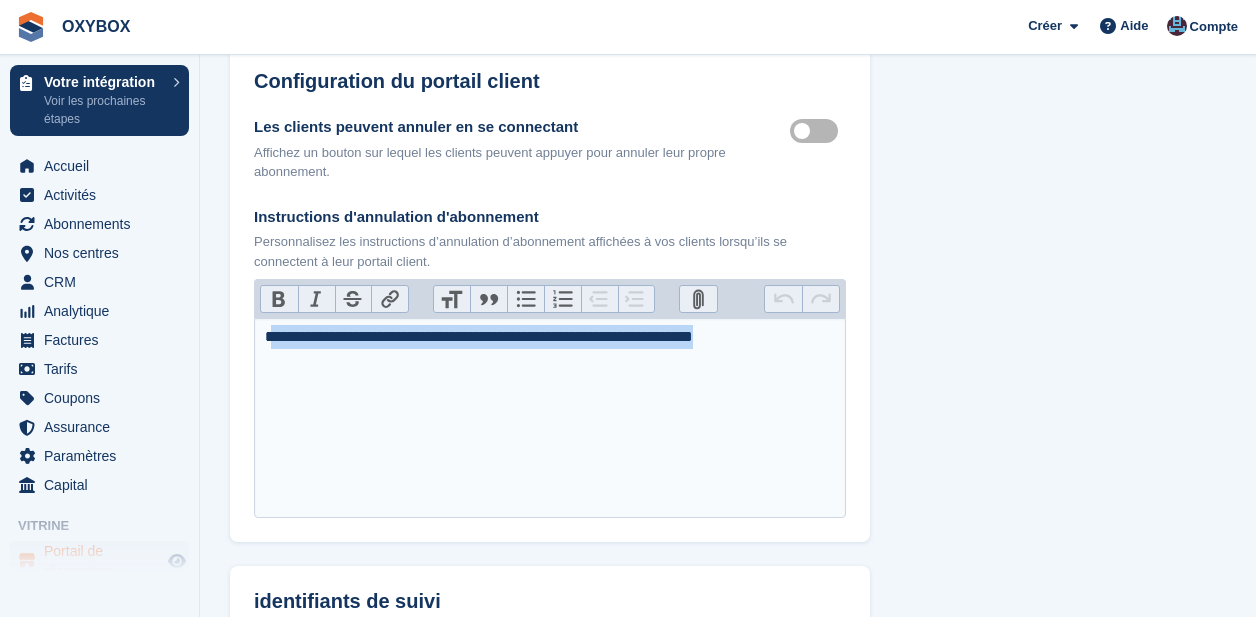 drag, startPoint x: 816, startPoint y: 340, endPoint x: 269, endPoint y: 337, distance: 547.00824 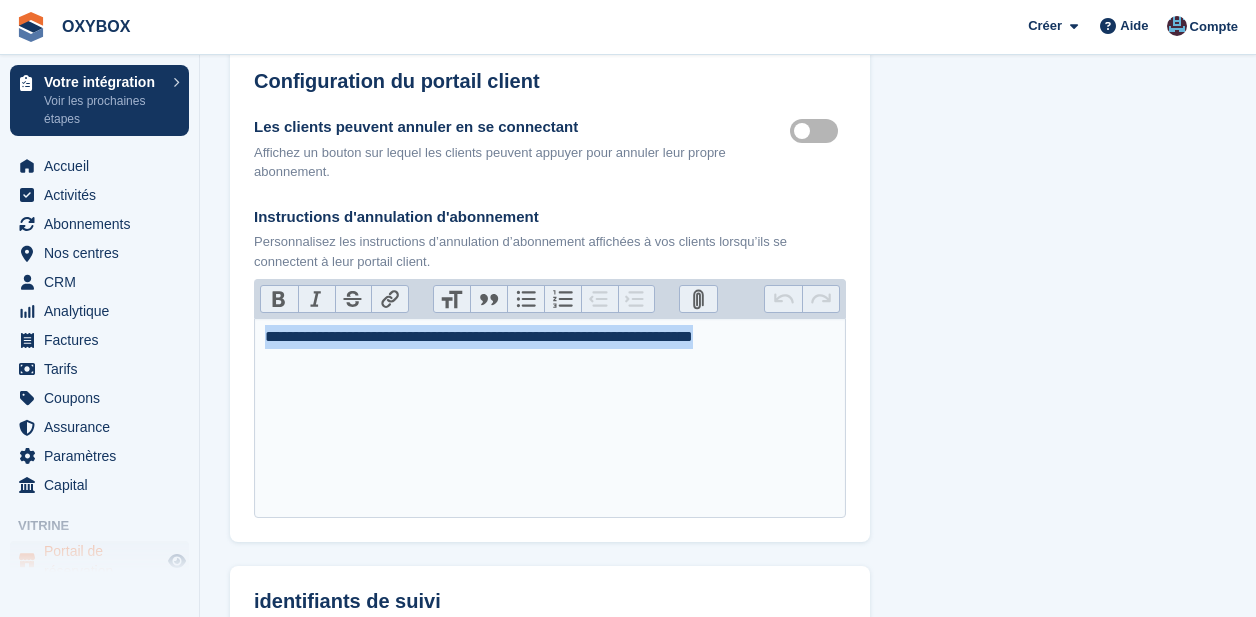type on "**********" 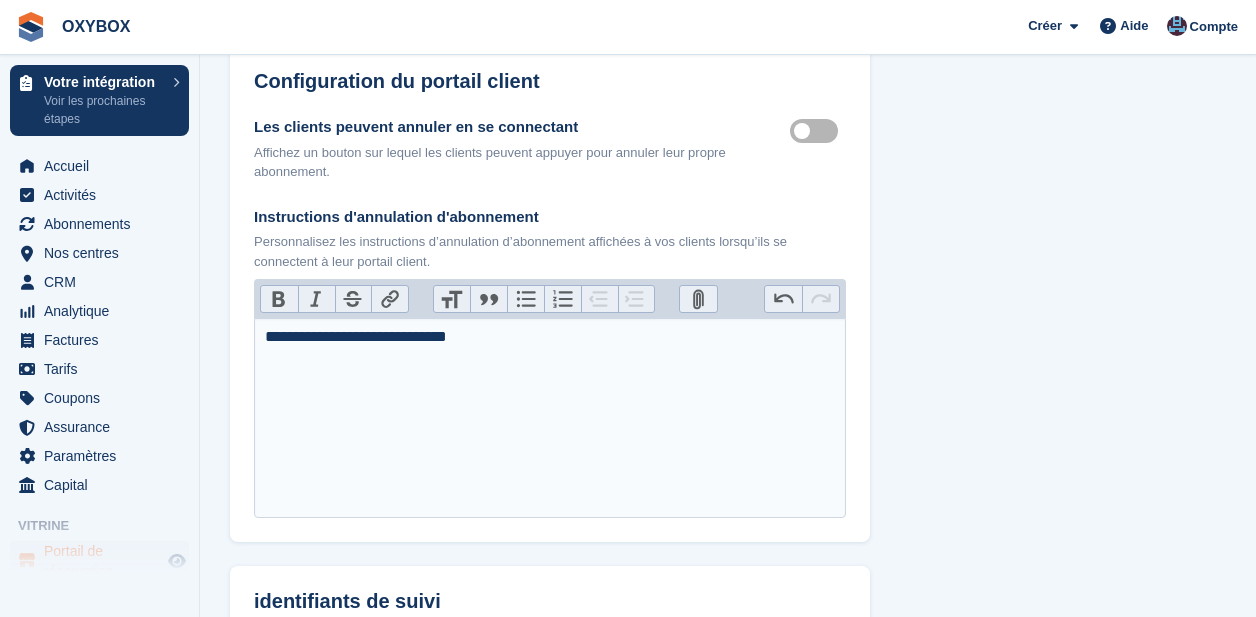 type on "**********" 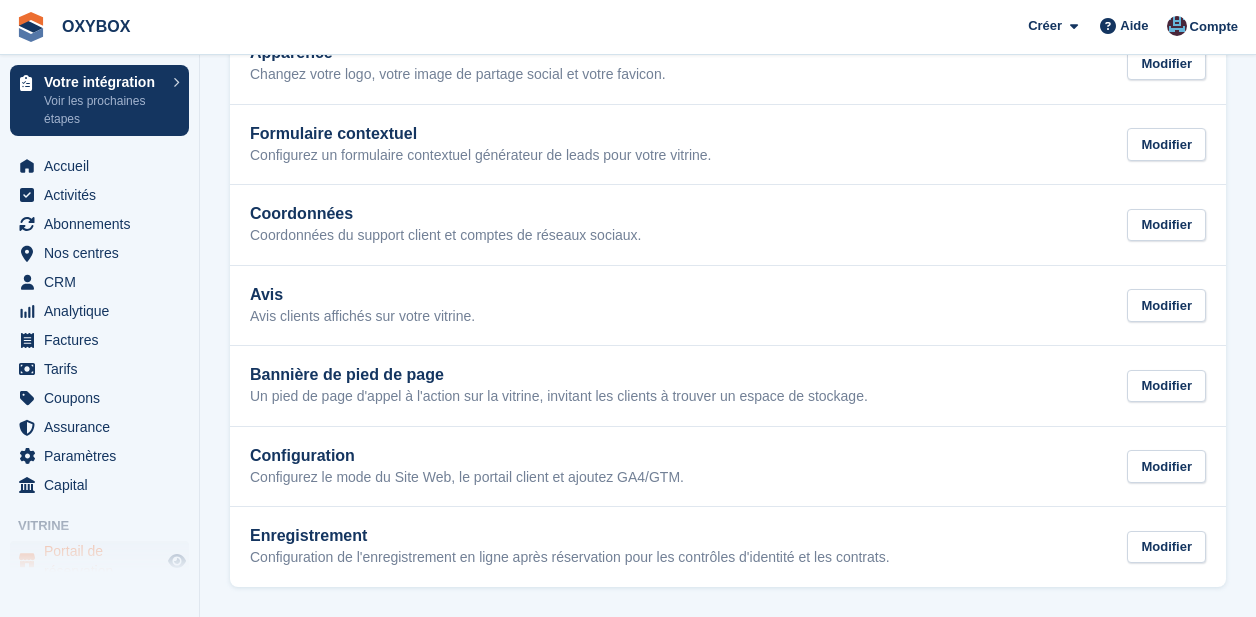 scroll, scrollTop: 356, scrollLeft: 0, axis: vertical 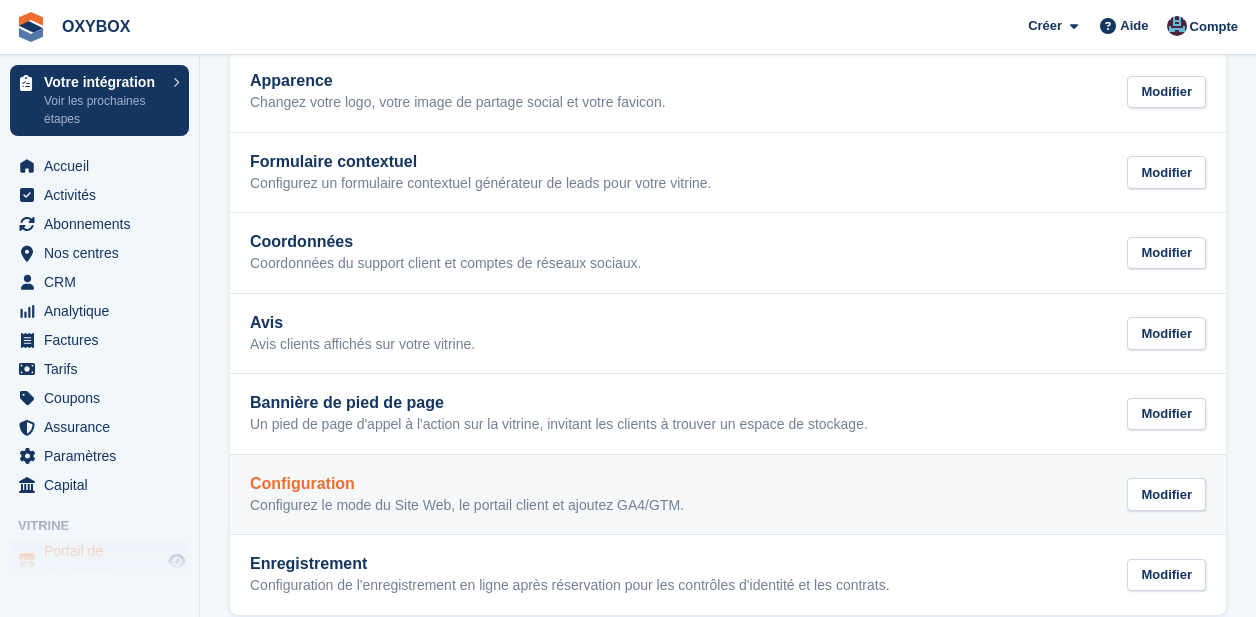 click on "Configuration
Configurez le mode du Site Web, le portail client et ajoutez GA4/GTM.
Modifier" at bounding box center (728, 495) 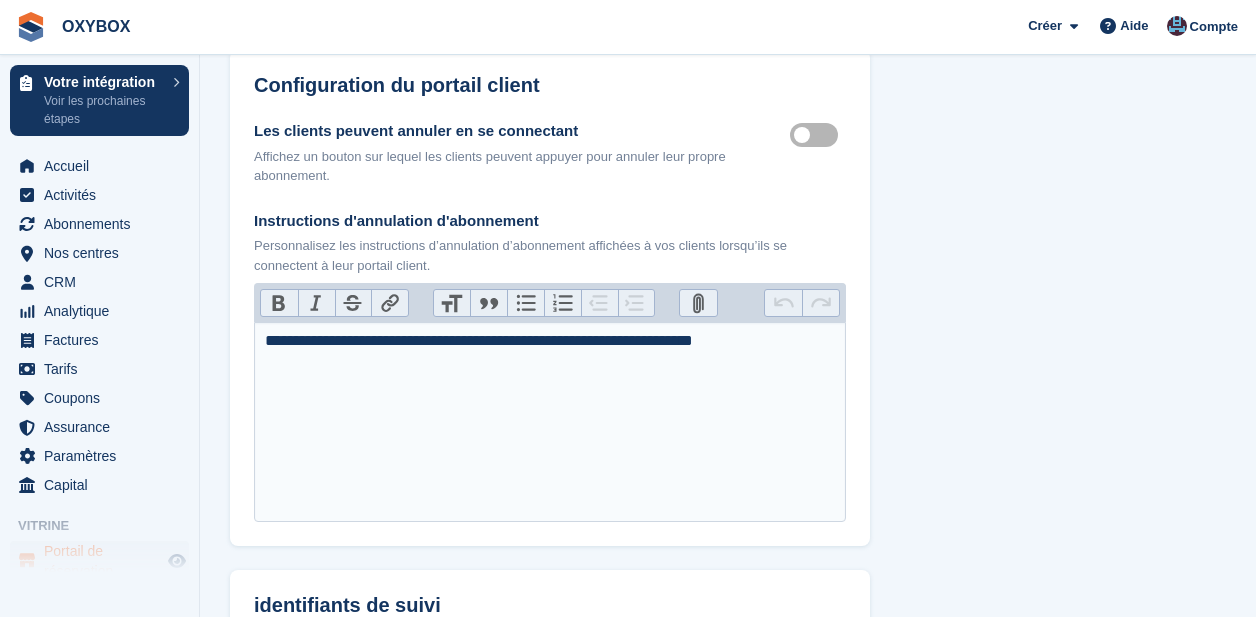 scroll, scrollTop: 790, scrollLeft: 0, axis: vertical 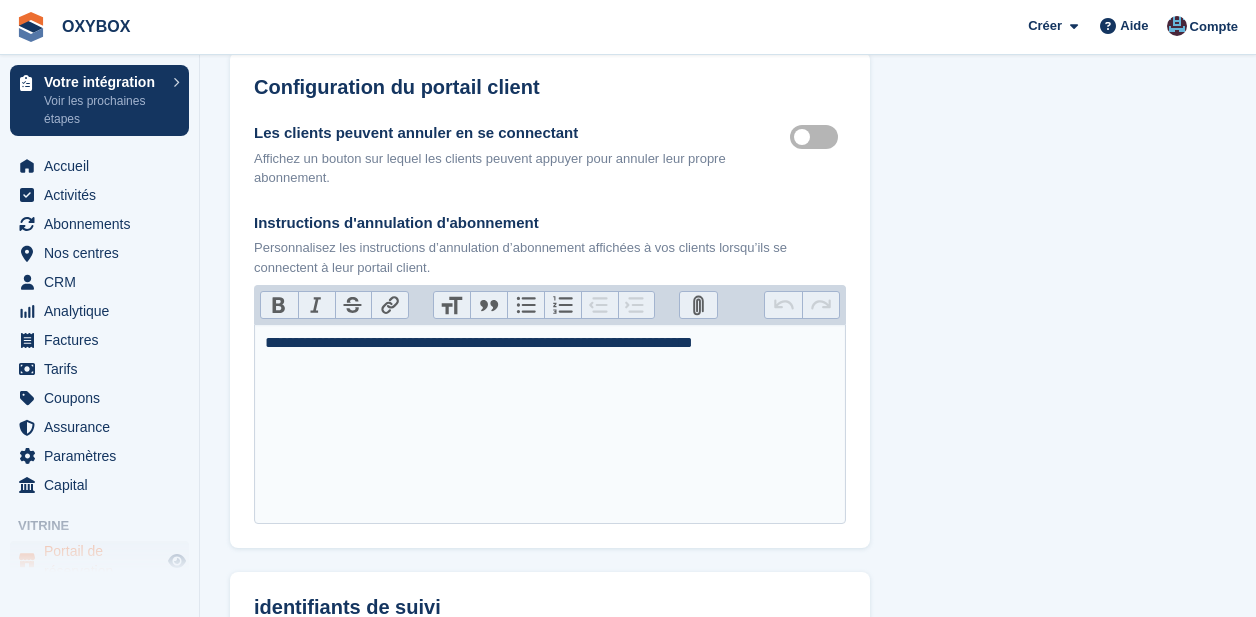 click on "Customer self cancellable" at bounding box center (818, 137) 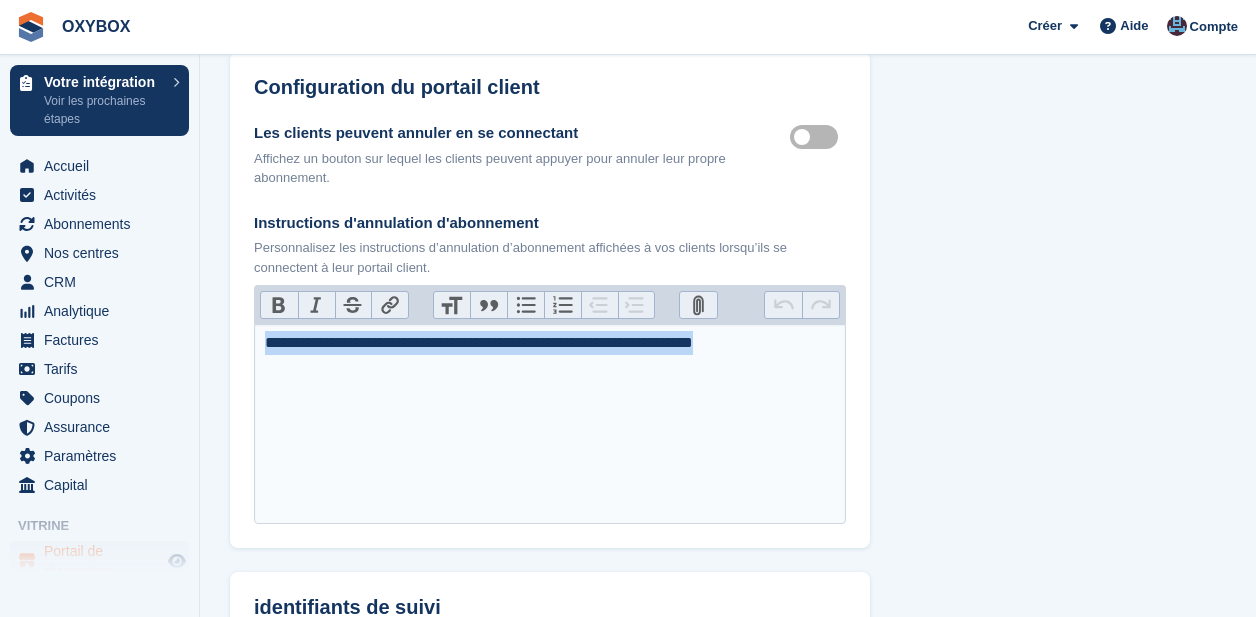 drag, startPoint x: 812, startPoint y: 344, endPoint x: 319, endPoint y: 323, distance: 493.44705 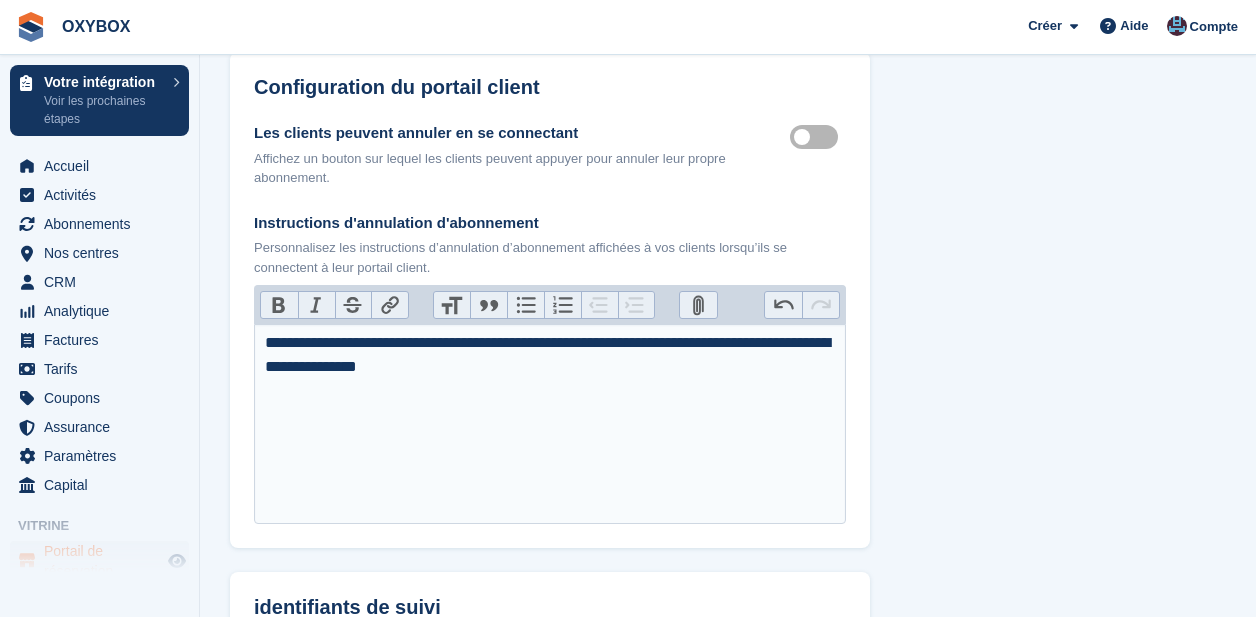 type on "**********" 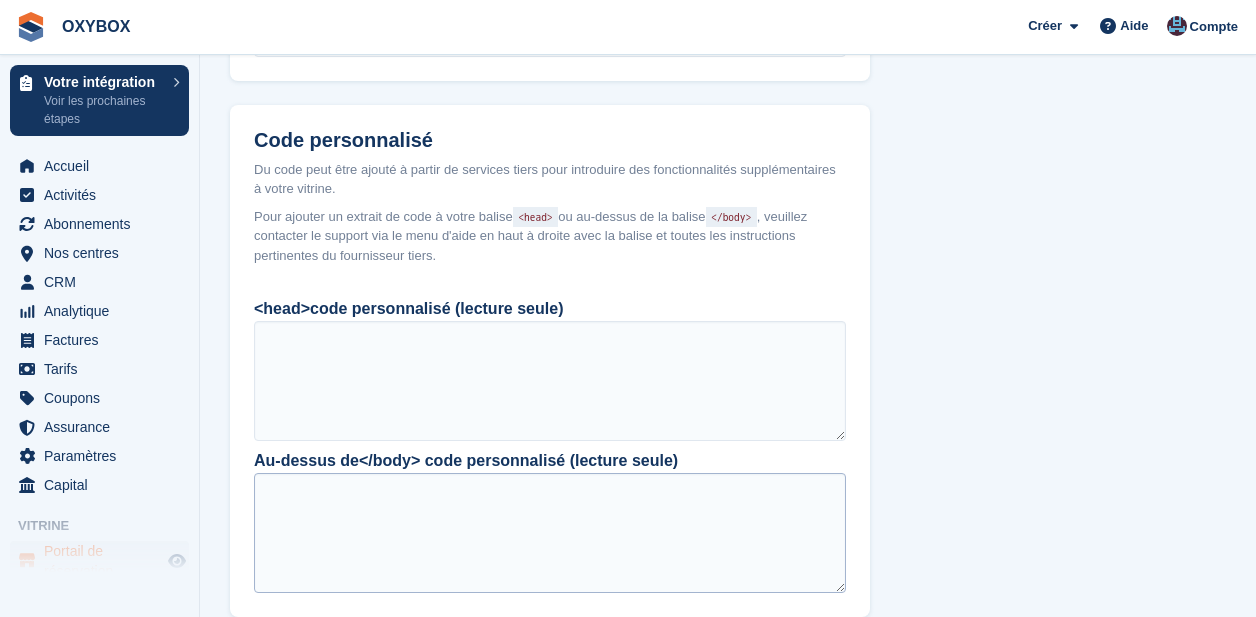 scroll, scrollTop: 1928, scrollLeft: 0, axis: vertical 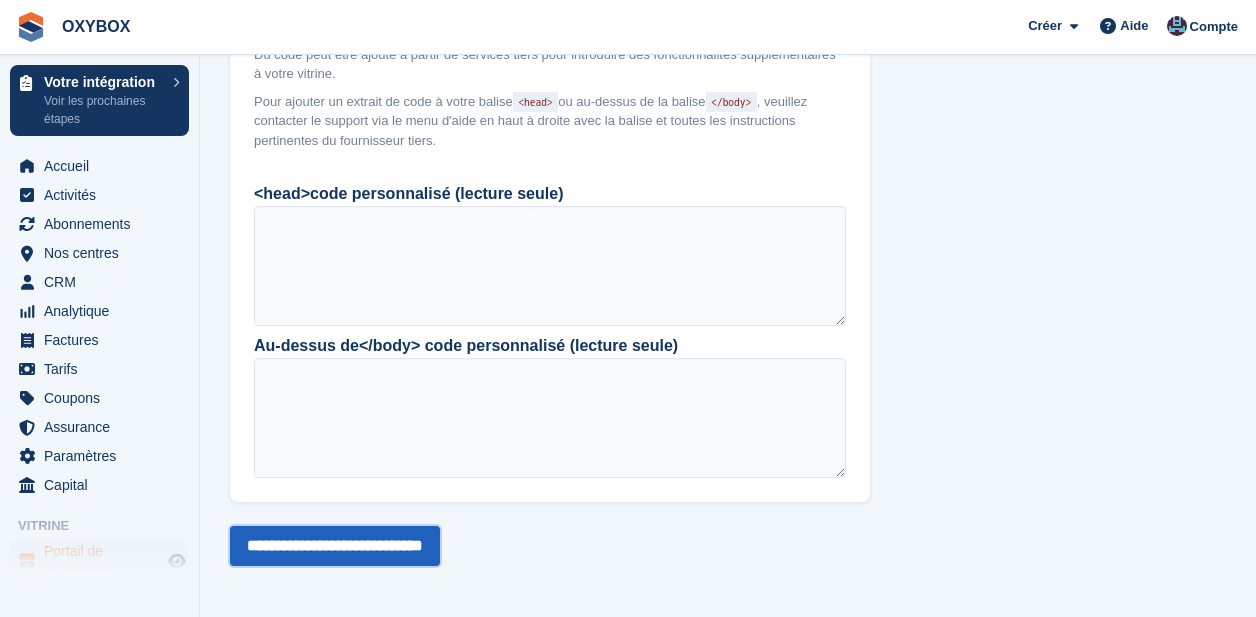 click on "**********" at bounding box center [335, 546] 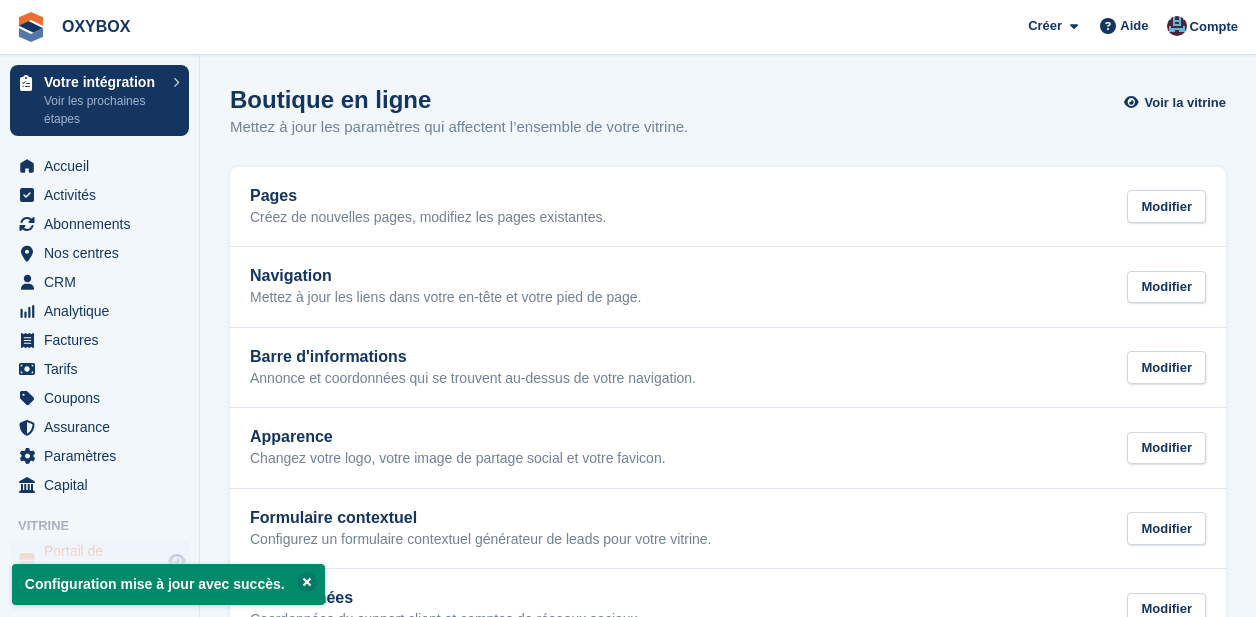 scroll, scrollTop: 0, scrollLeft: 0, axis: both 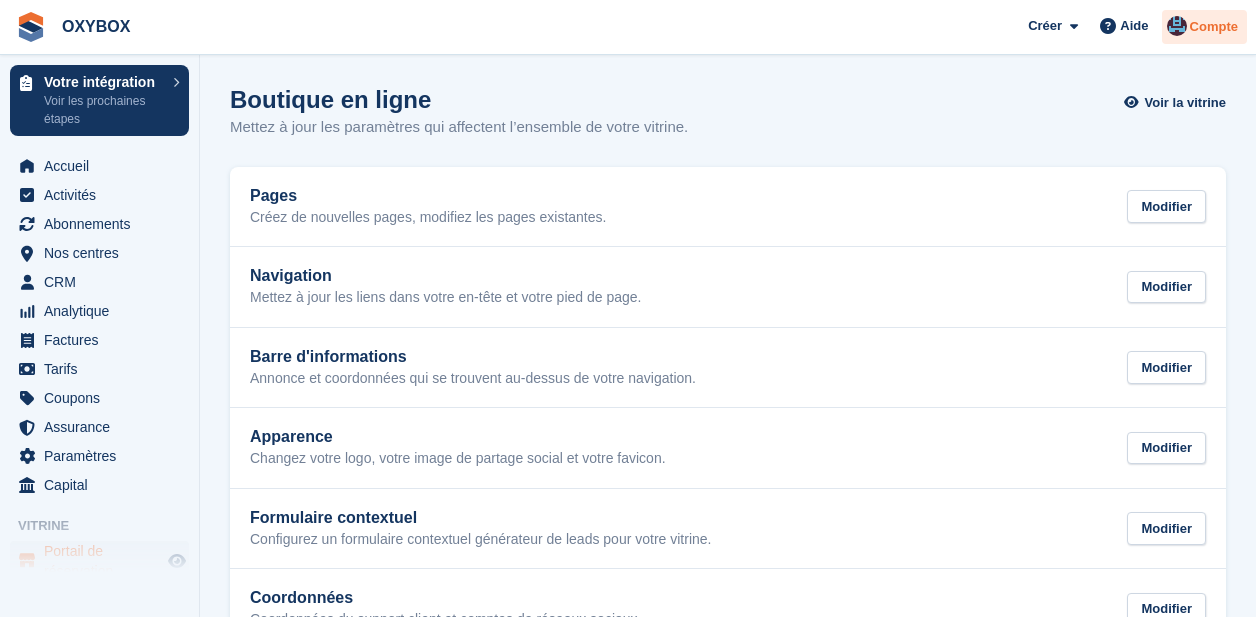 click on "Compte" at bounding box center [1214, 27] 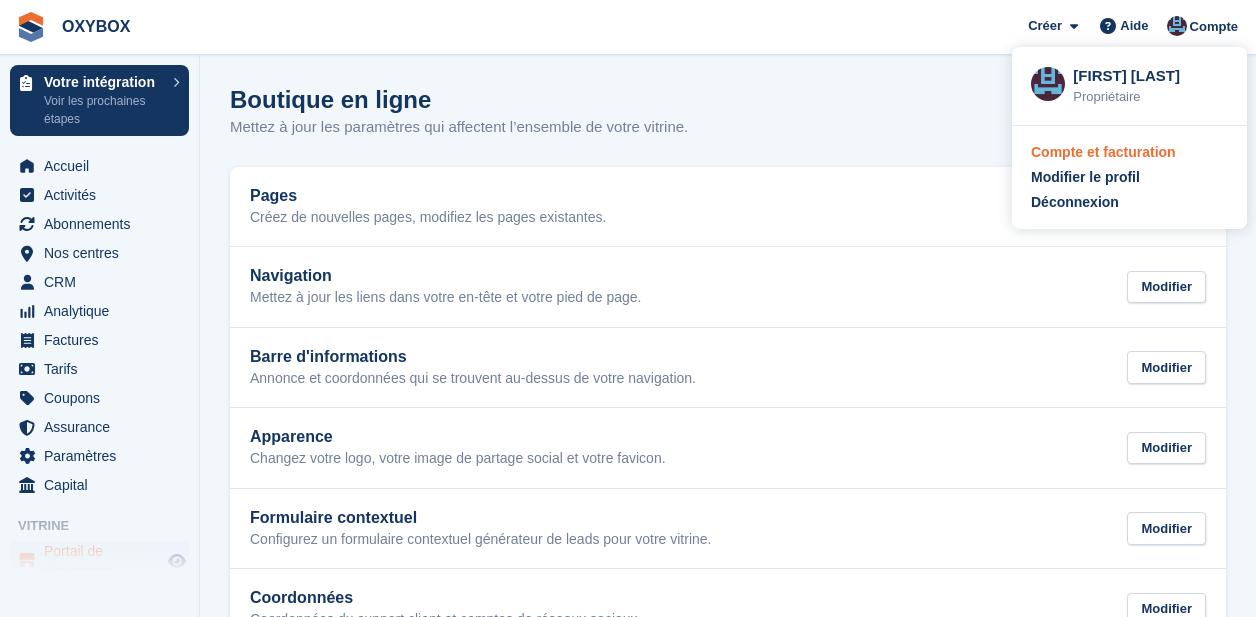 click on "Compte et facturation" at bounding box center [1103, 152] 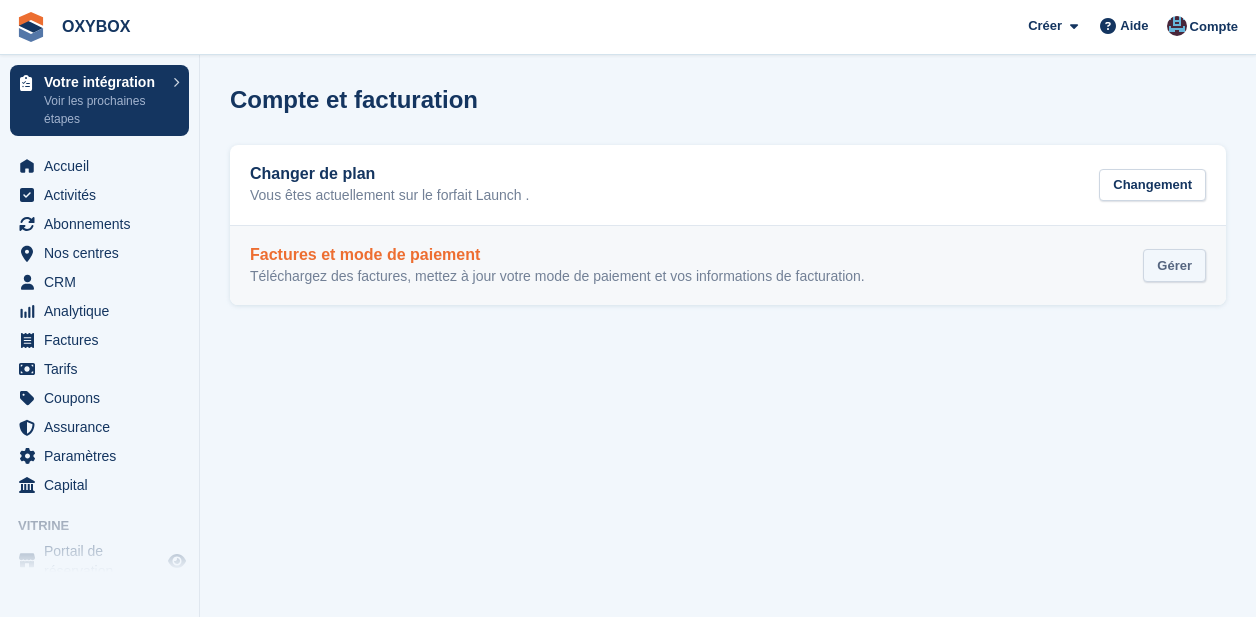 click on "Gérer" at bounding box center [1174, 265] 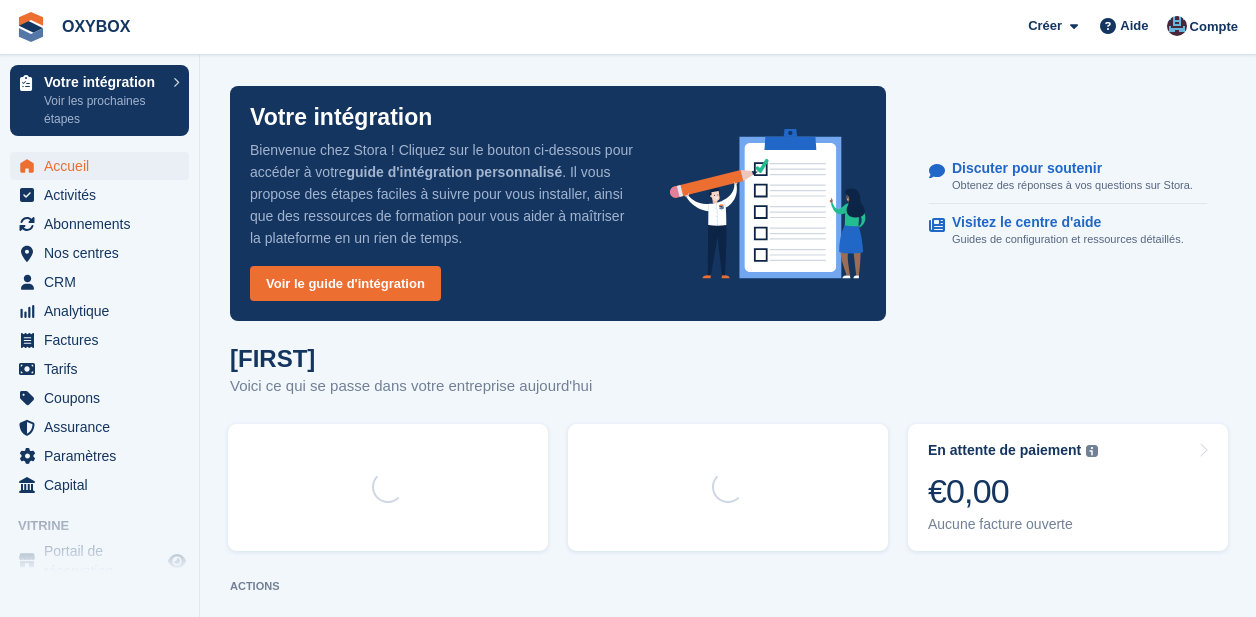 scroll, scrollTop: 0, scrollLeft: 0, axis: both 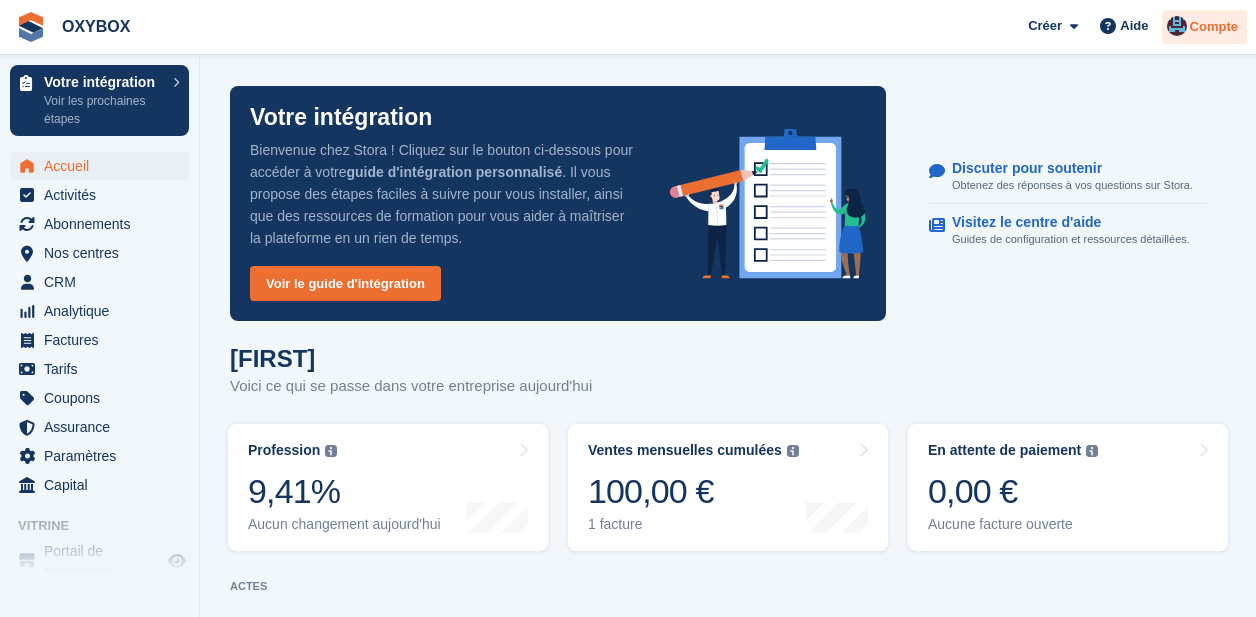 click on "Compte" at bounding box center [1214, 26] 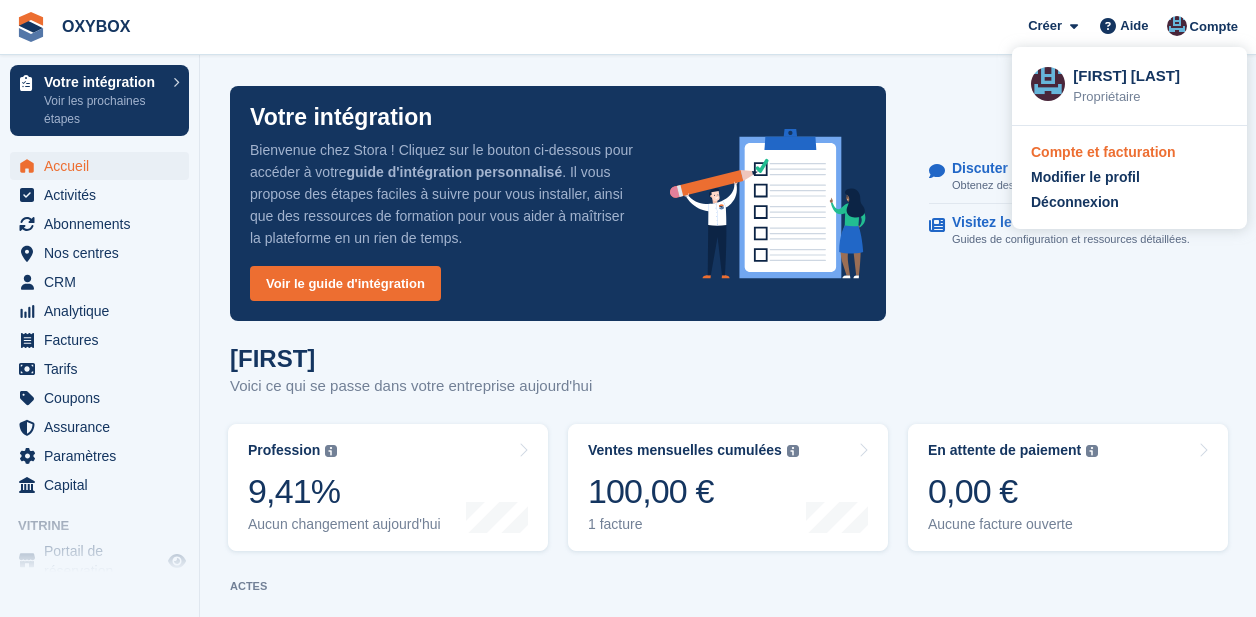 click on "Compte et facturation" at bounding box center [1103, 152] 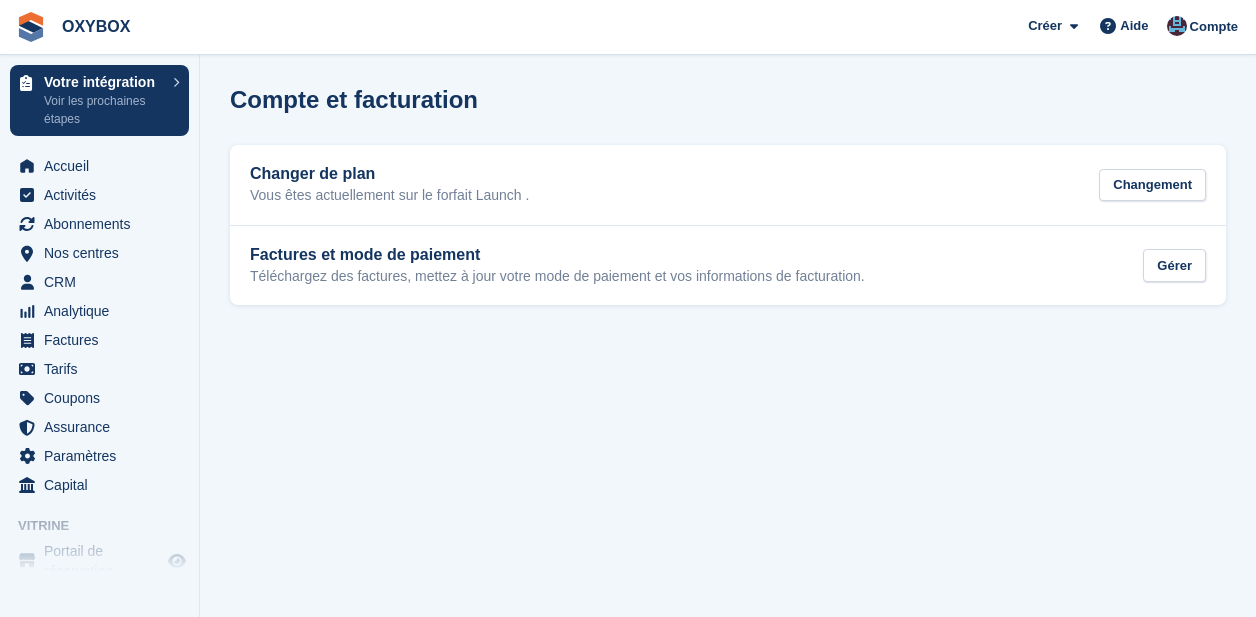 scroll, scrollTop: 0, scrollLeft: 0, axis: both 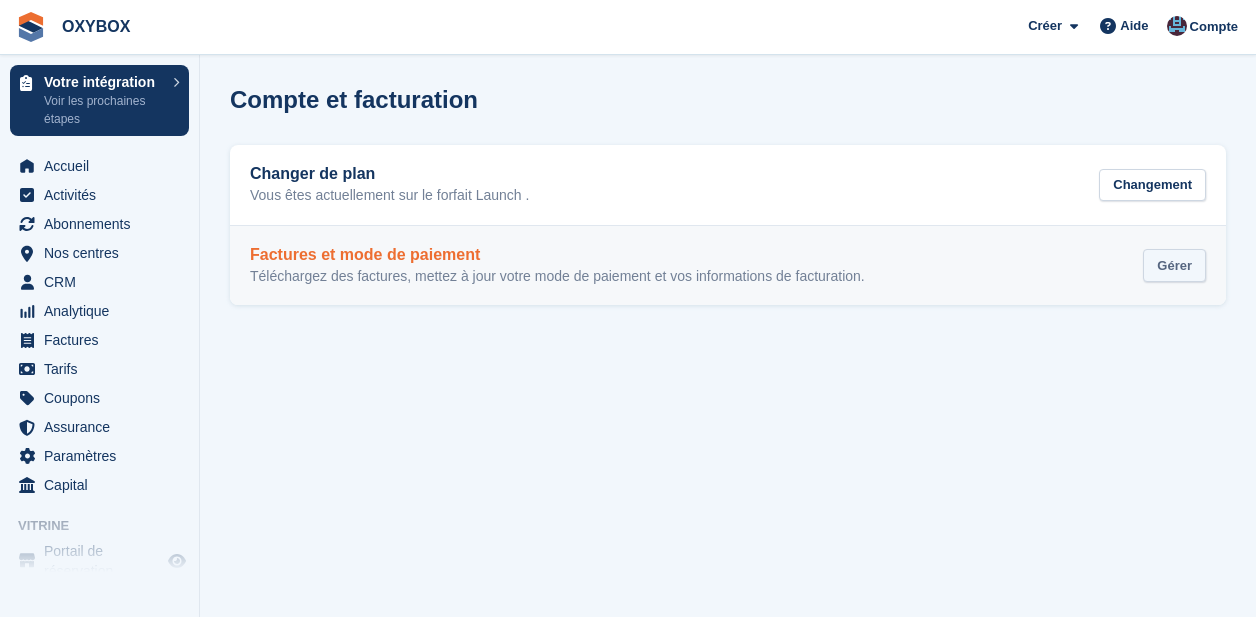 click on "Gérer" at bounding box center (1174, 265) 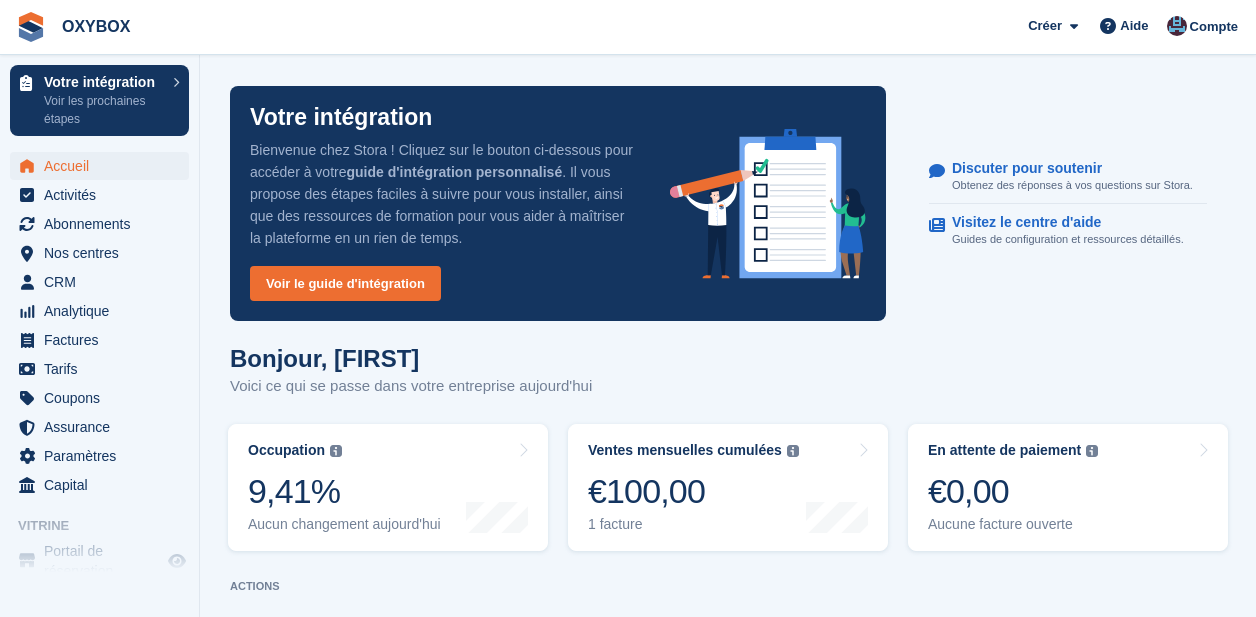 scroll, scrollTop: 0, scrollLeft: 0, axis: both 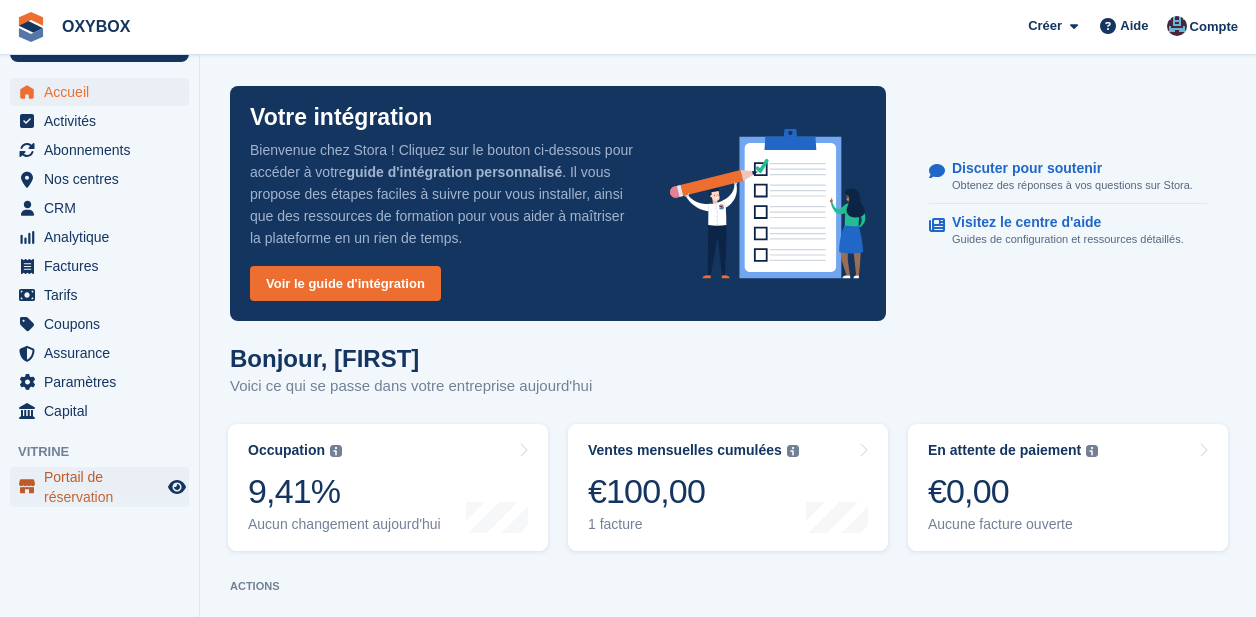 click on "Portail de réservation" at bounding box center (104, 487) 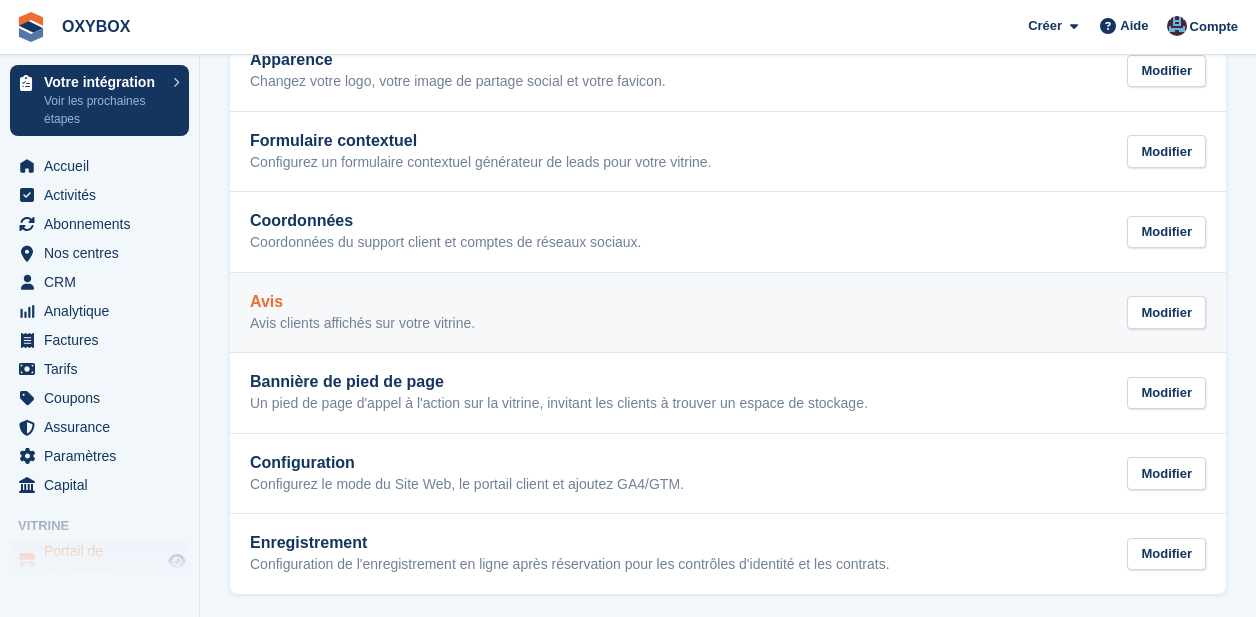 scroll, scrollTop: 384, scrollLeft: 0, axis: vertical 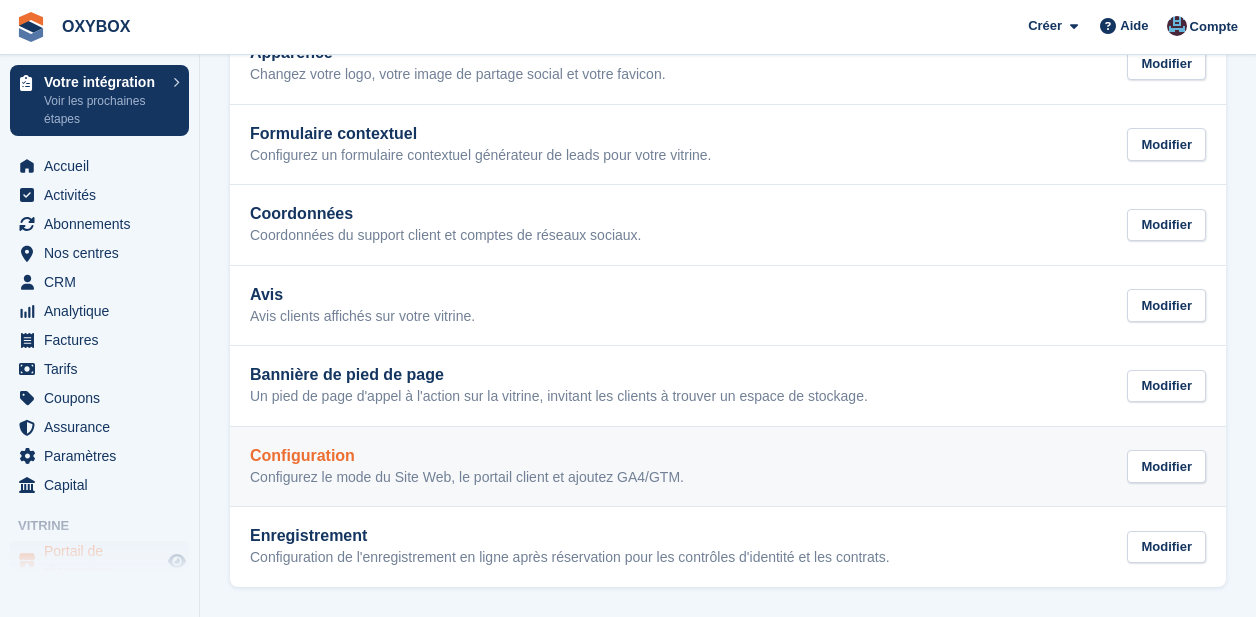 click on "Configuration
Configurez le mode du Site Web, le portail client et ajoutez GA4/GTM.
Modifier" at bounding box center [728, 467] 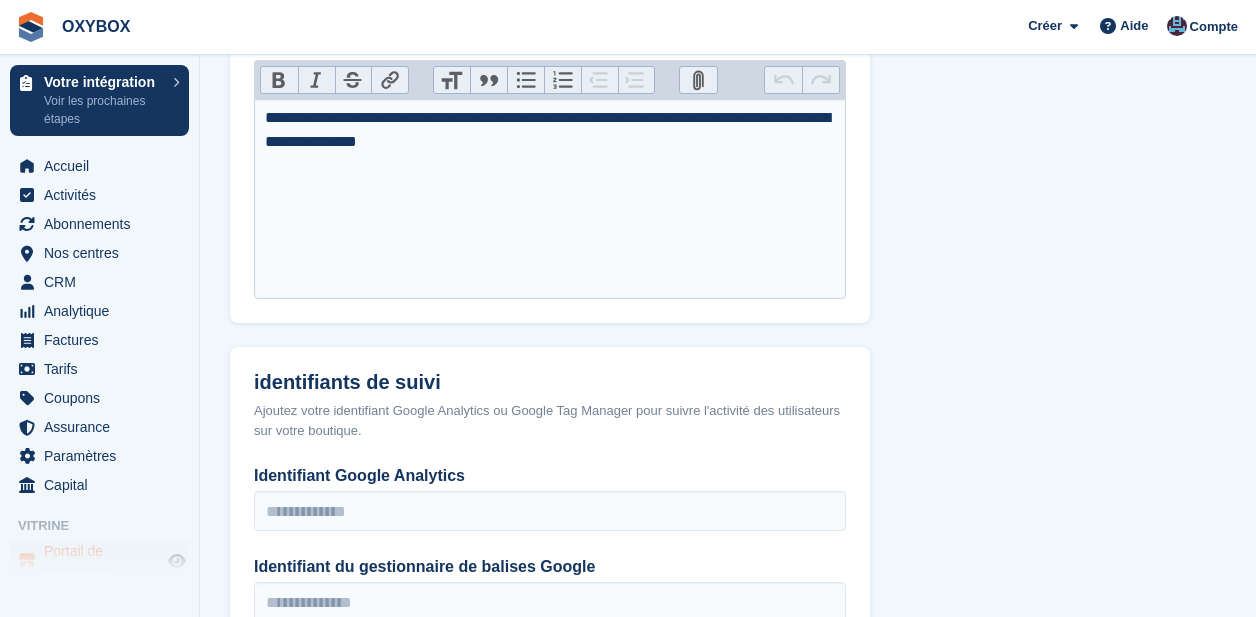 scroll, scrollTop: 1012, scrollLeft: 0, axis: vertical 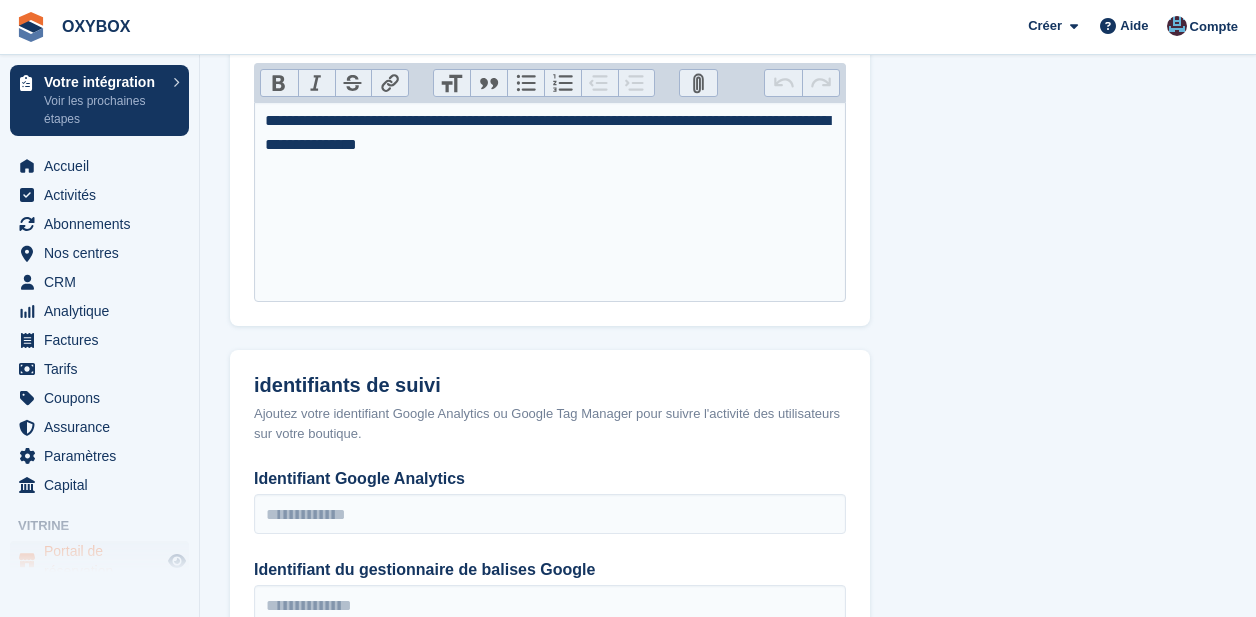 click on "**********" at bounding box center (550, 133) 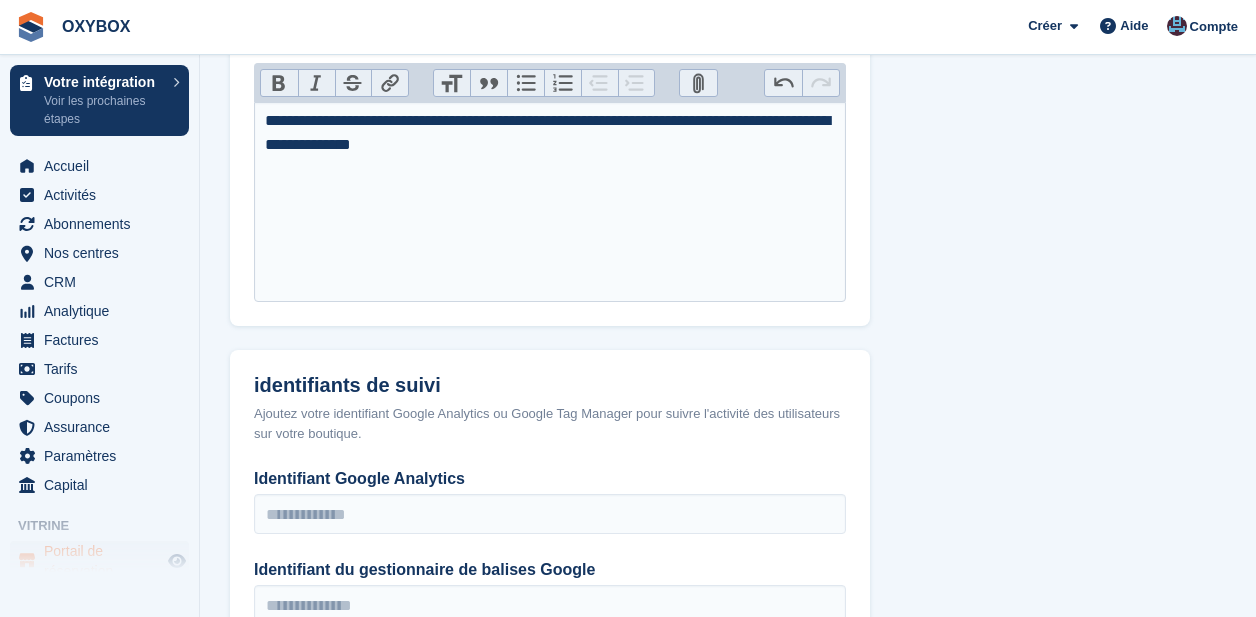 type on "**********" 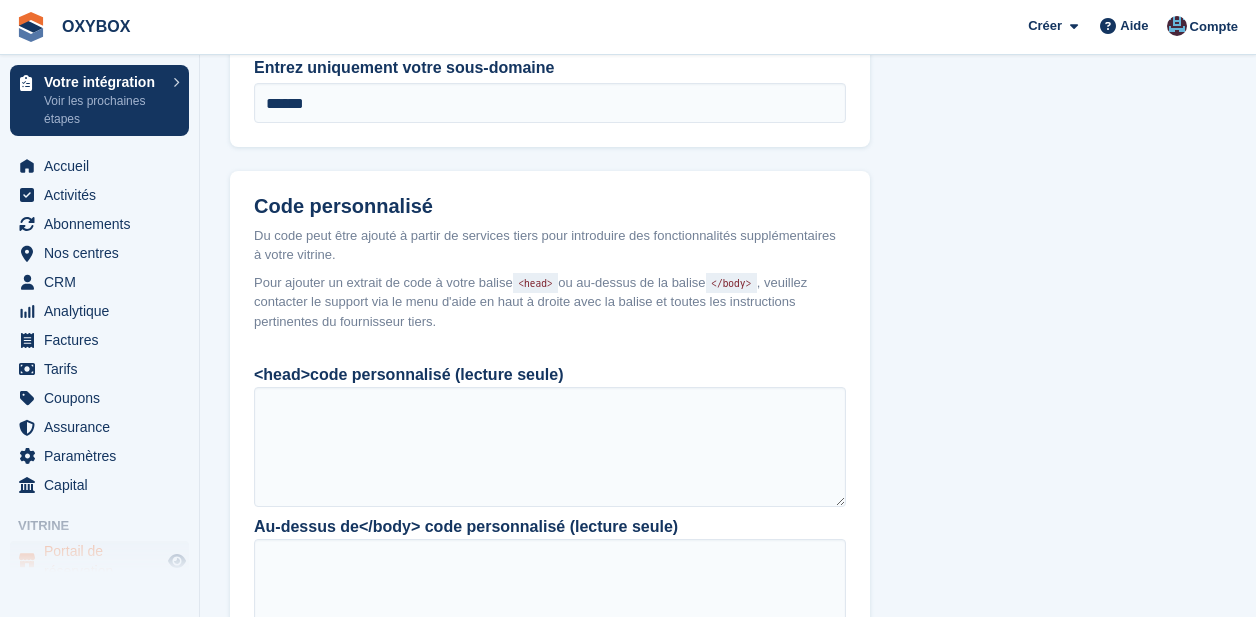scroll, scrollTop: 1928, scrollLeft: 0, axis: vertical 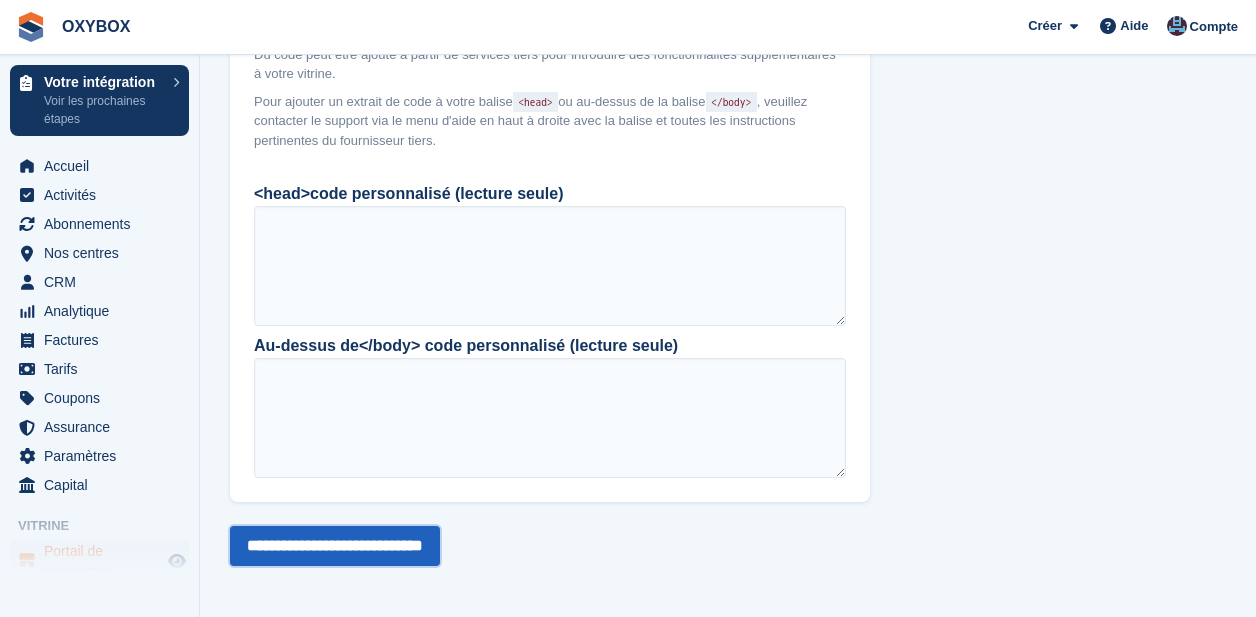 click on "**********" at bounding box center [335, 546] 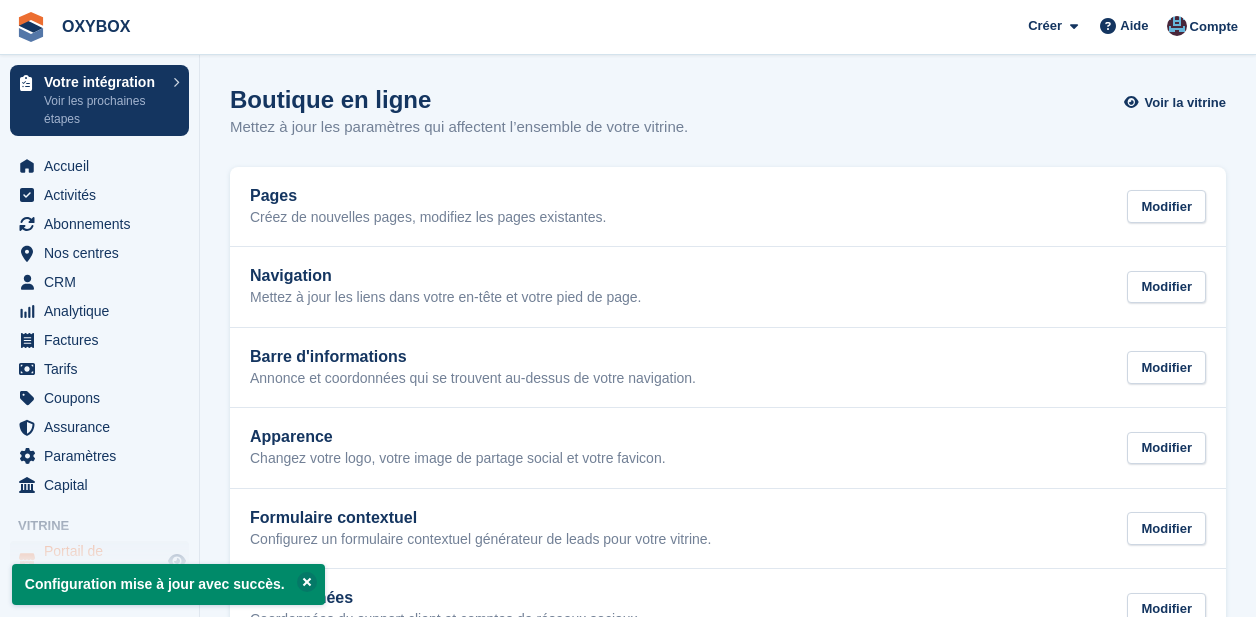 scroll, scrollTop: 0, scrollLeft: 0, axis: both 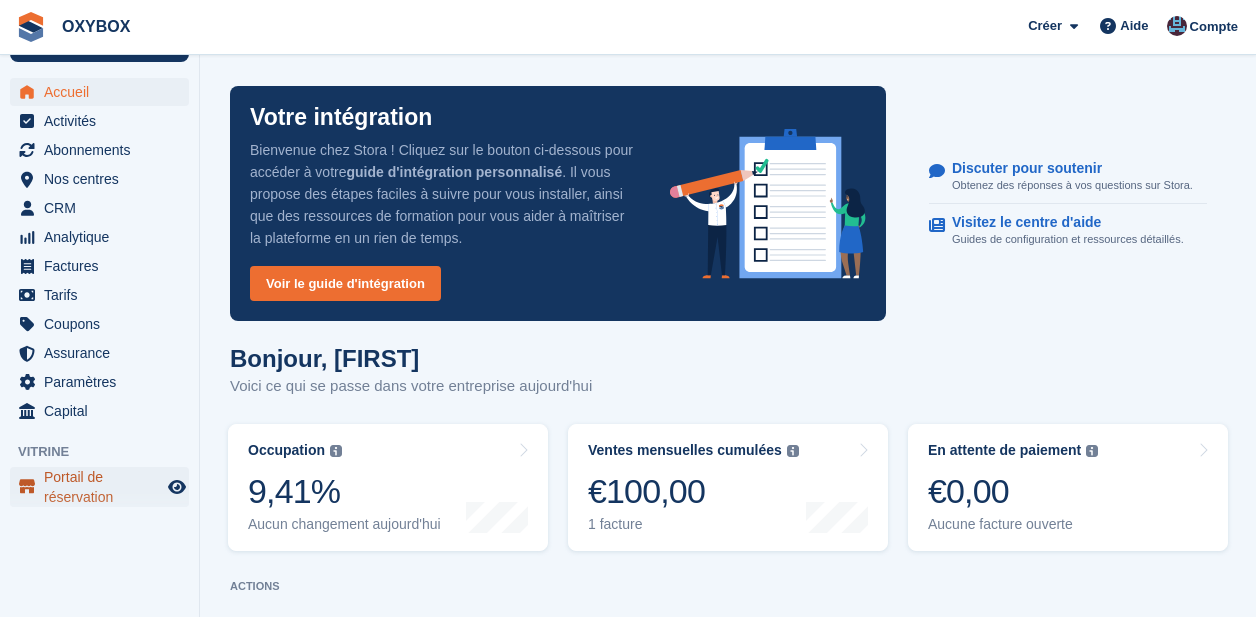 click on "Portail de réservation" at bounding box center (104, 487) 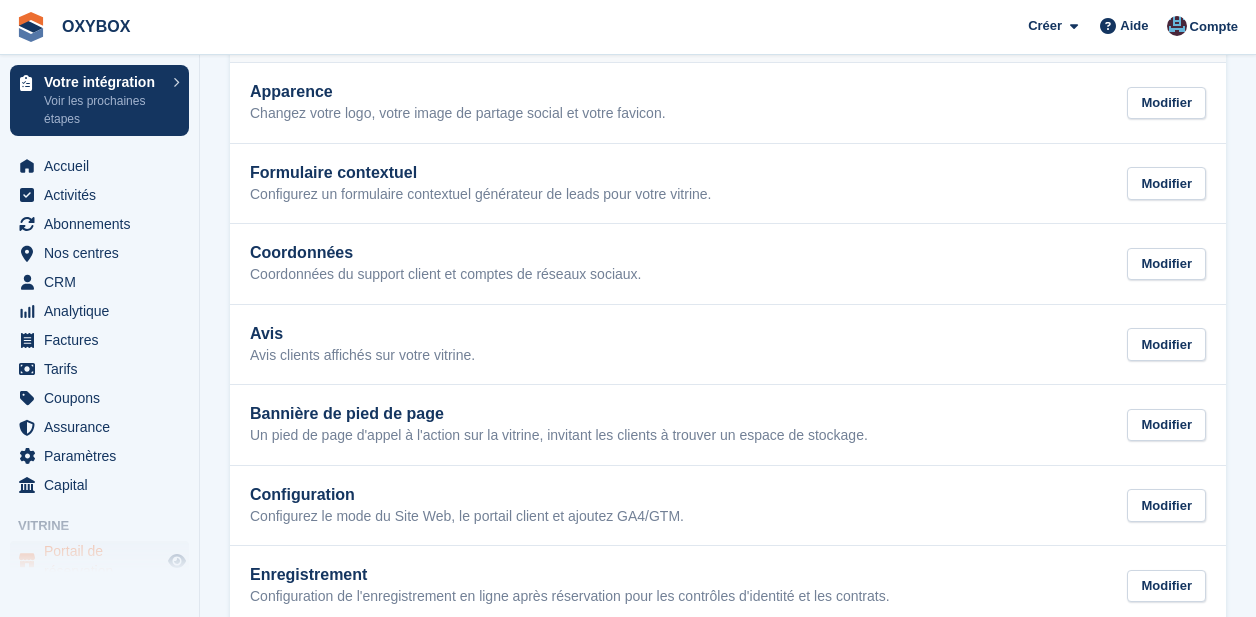 scroll, scrollTop: 384, scrollLeft: 0, axis: vertical 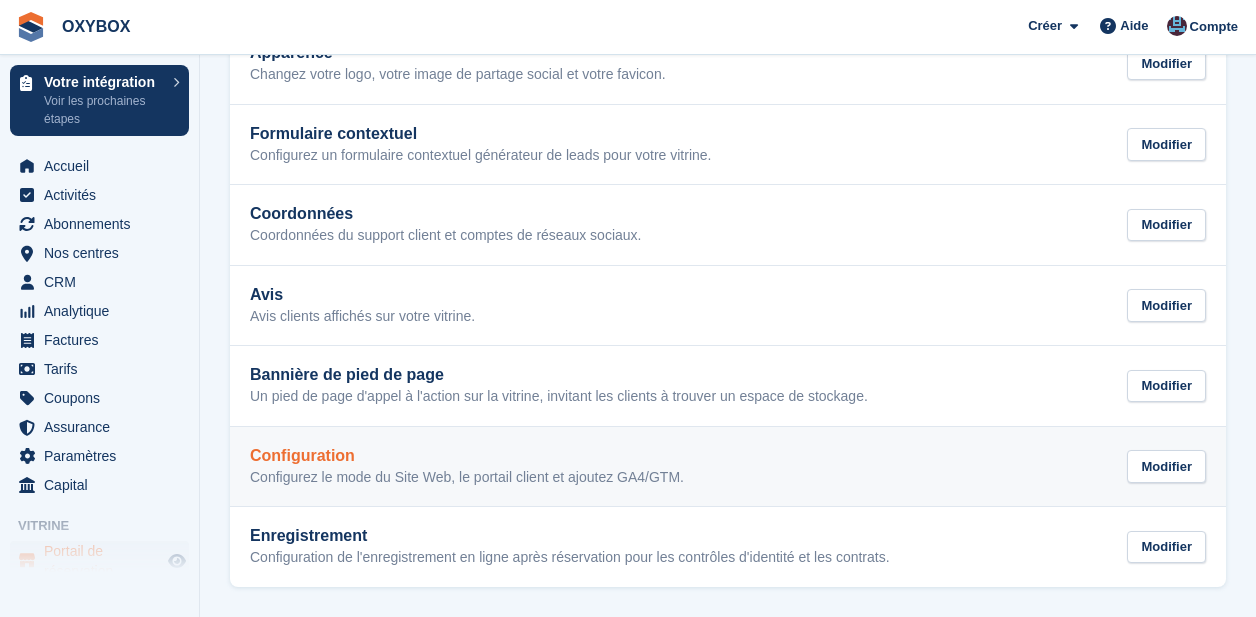 click on "Configuration
Configurez le mode du Site Web, le portail client et ajoutez GA4/GTM.
Modifier" at bounding box center [728, 467] 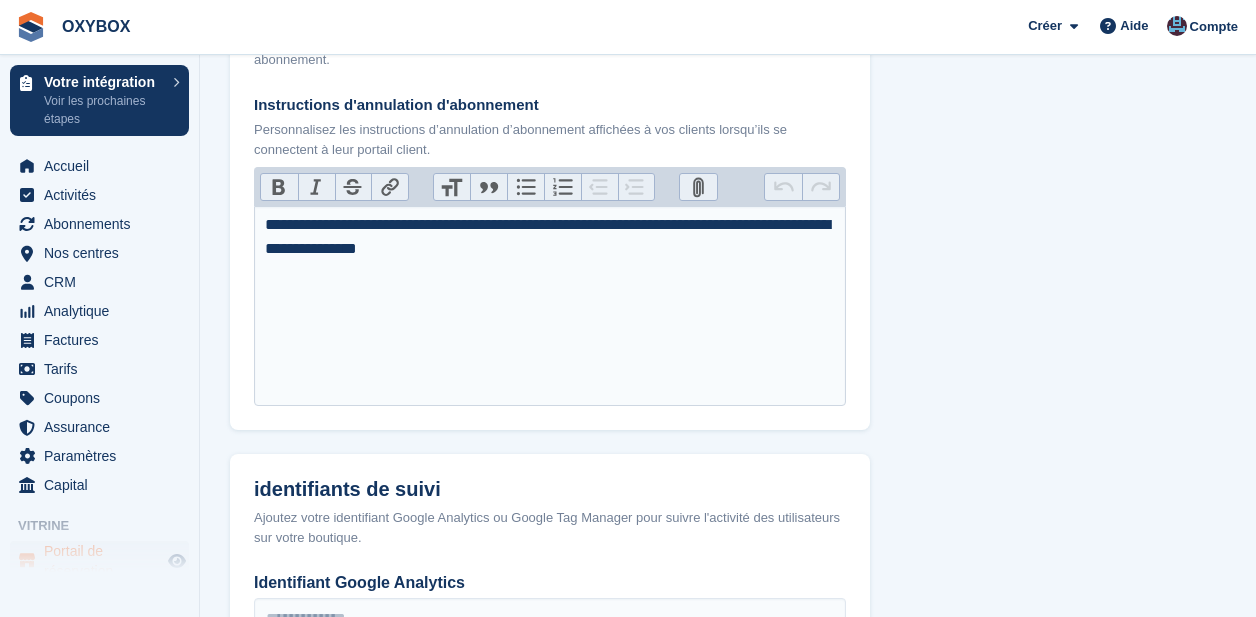 scroll, scrollTop: 1053, scrollLeft: 0, axis: vertical 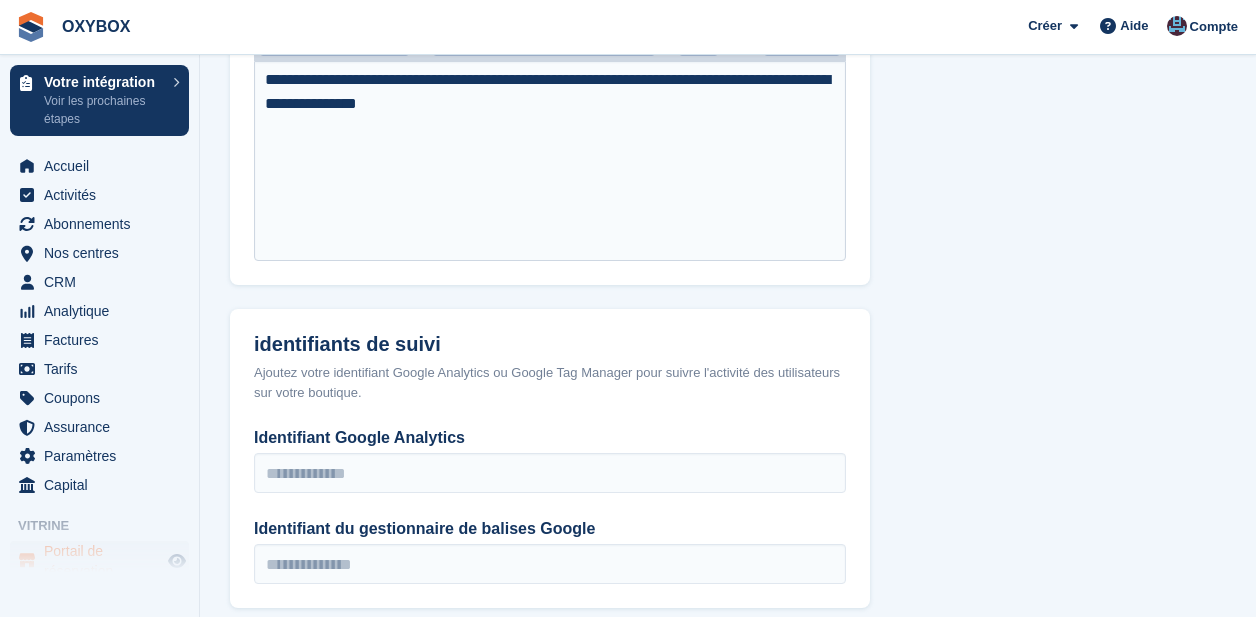 click on "**********" at bounding box center (550, 92) 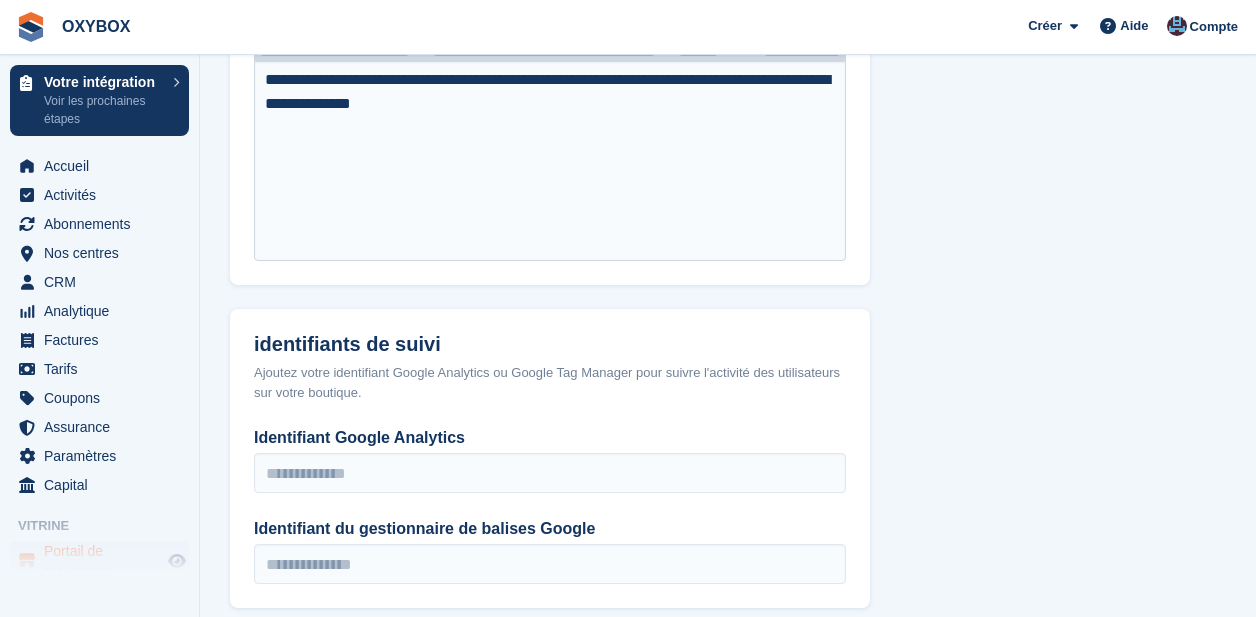 type on "**********" 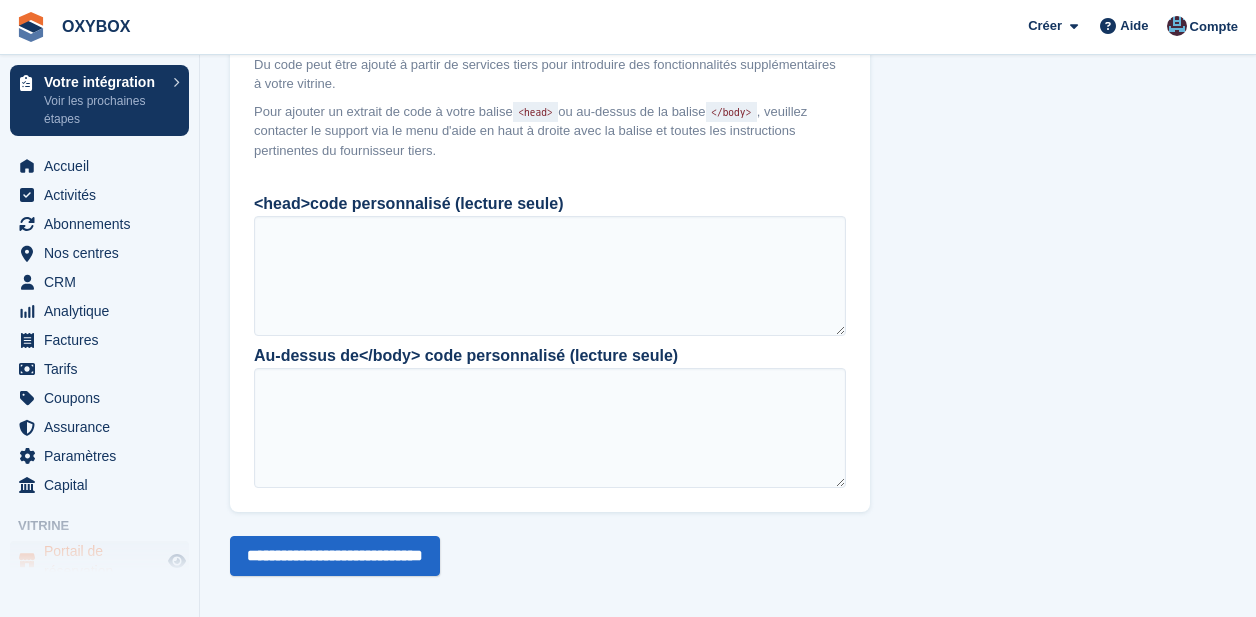 scroll, scrollTop: 1928, scrollLeft: 0, axis: vertical 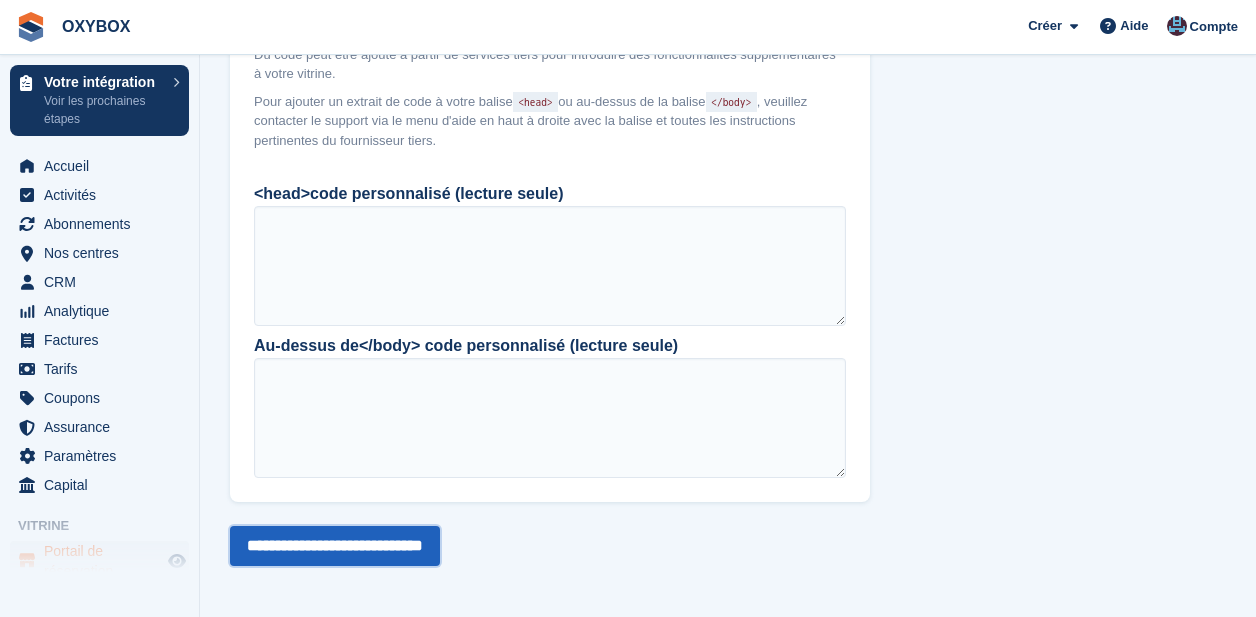 click on "**********" at bounding box center (335, 546) 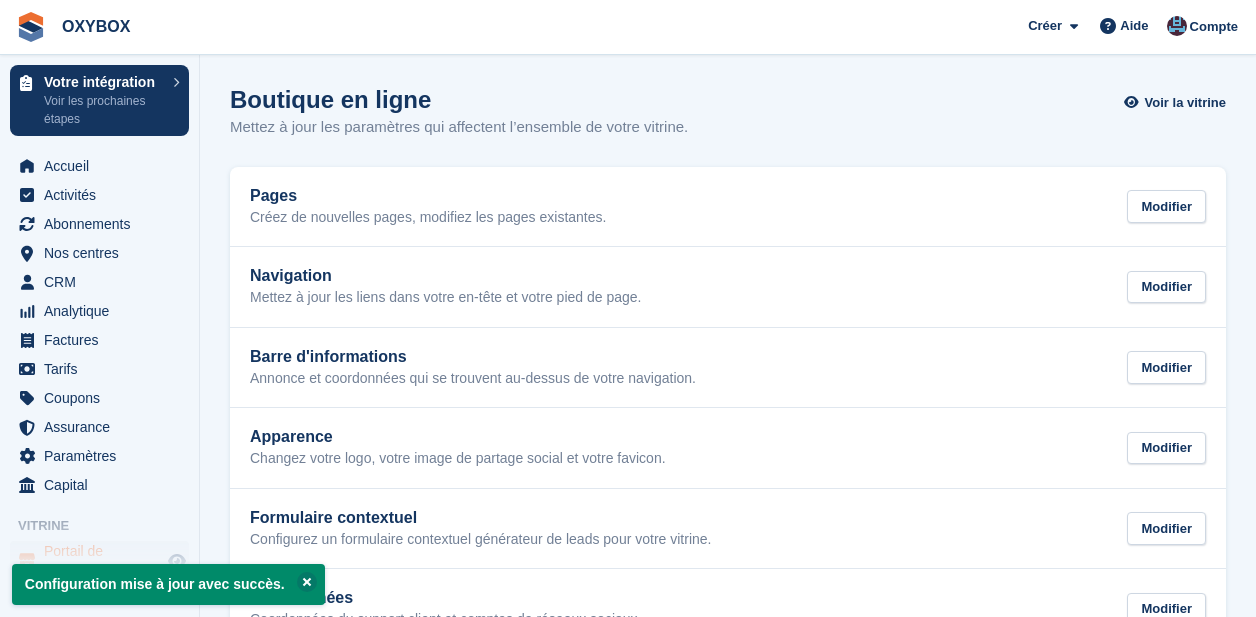 scroll, scrollTop: 0, scrollLeft: 0, axis: both 